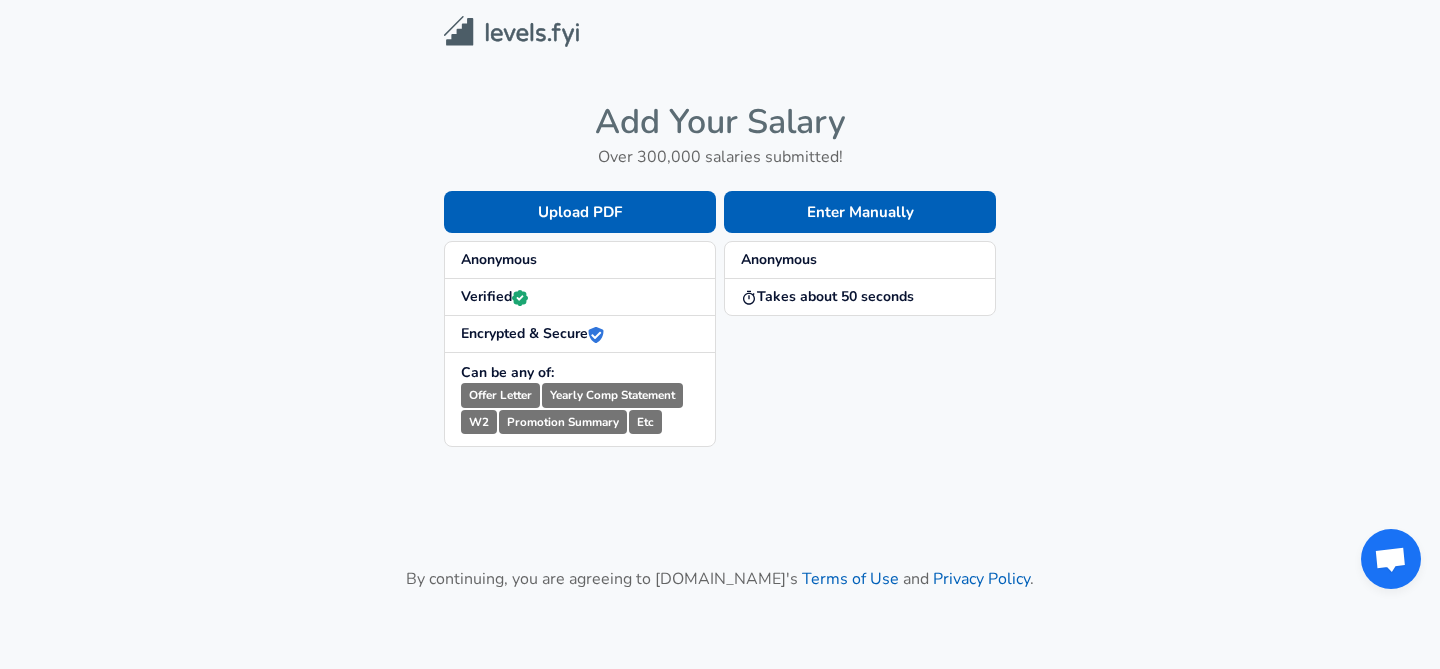 scroll, scrollTop: 0, scrollLeft: 0, axis: both 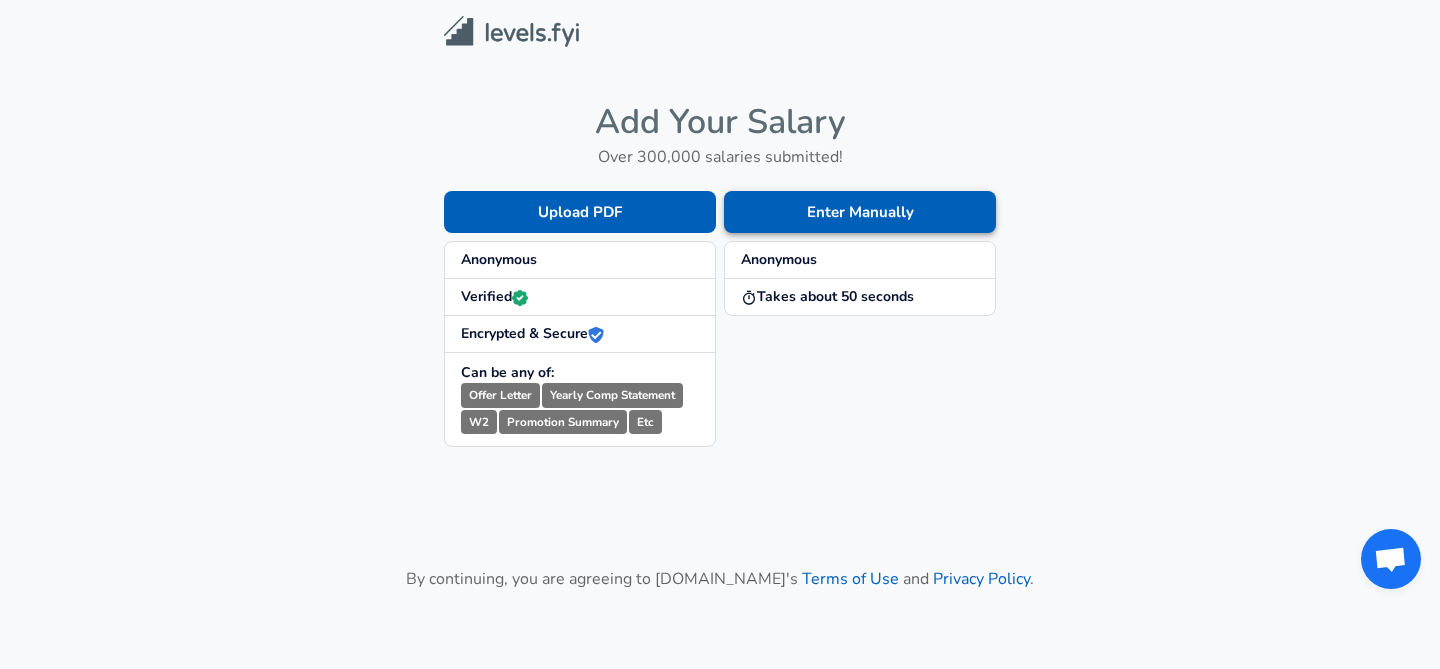 click on "Enter Manually" at bounding box center [860, 212] 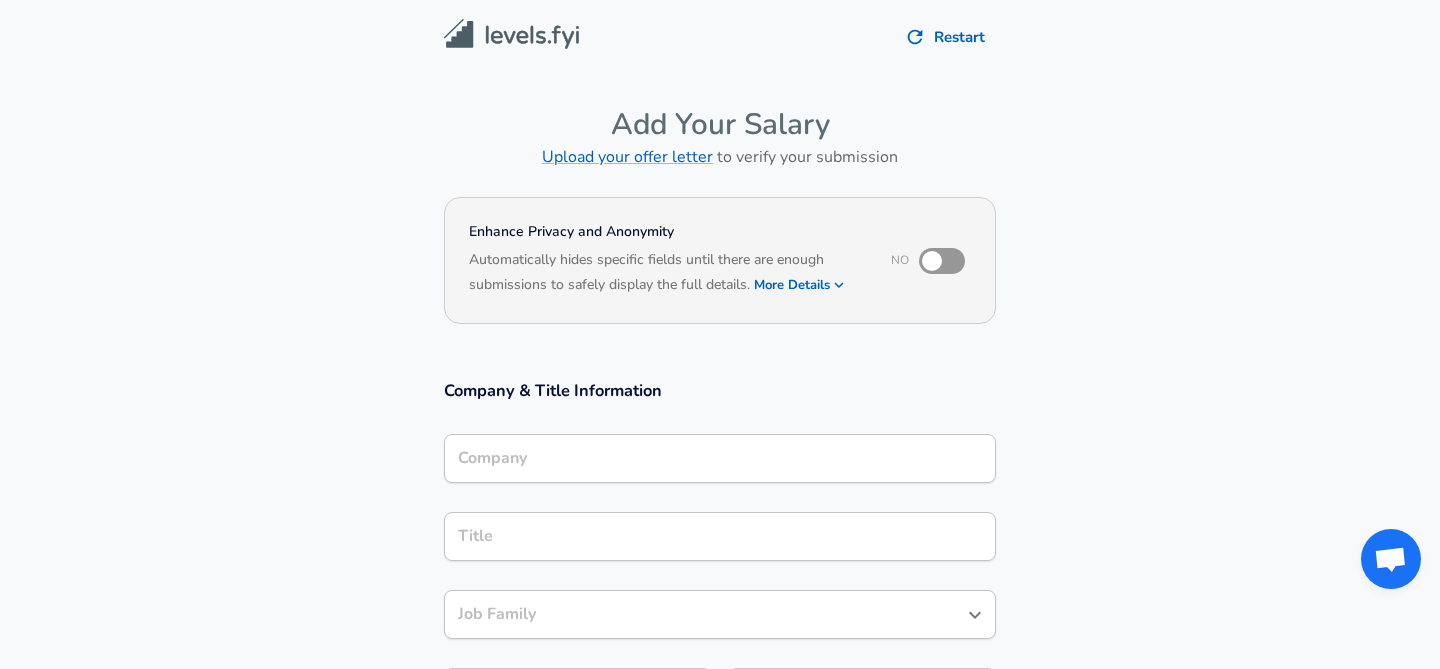 click on "Company" at bounding box center (720, 458) 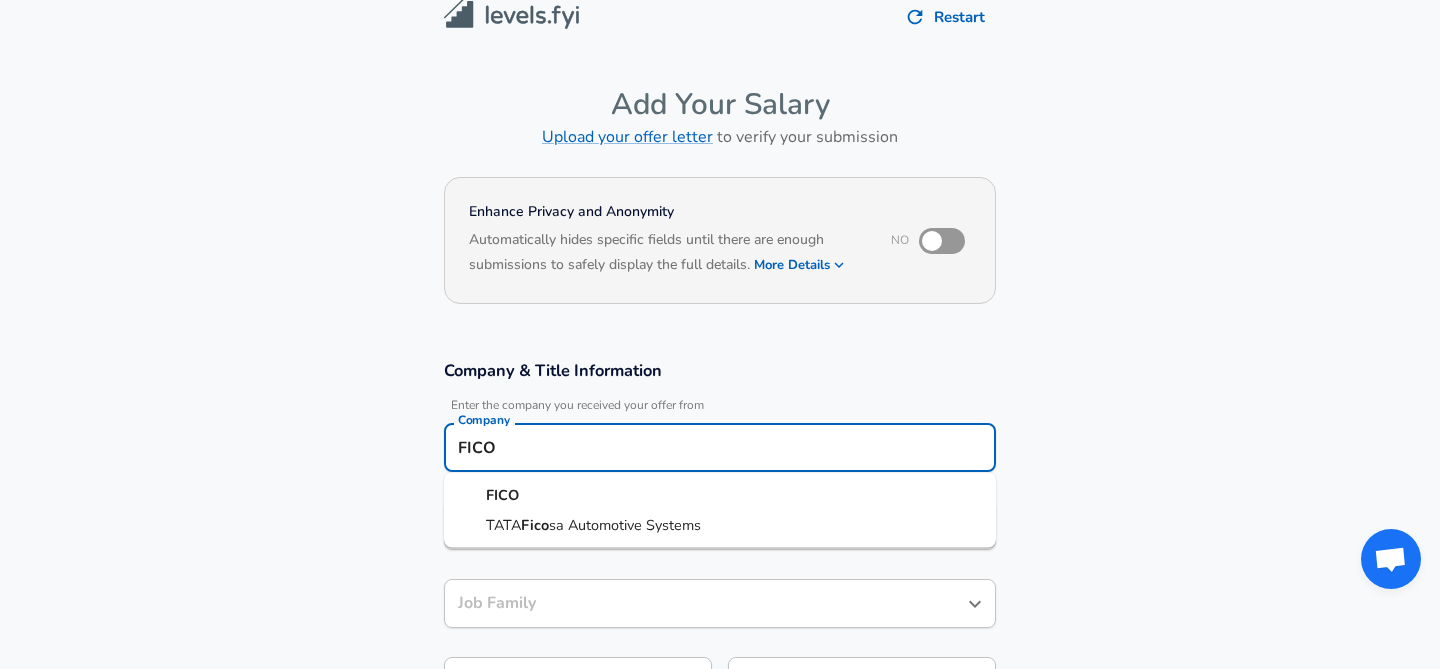 click on "FICO" at bounding box center [720, 496] 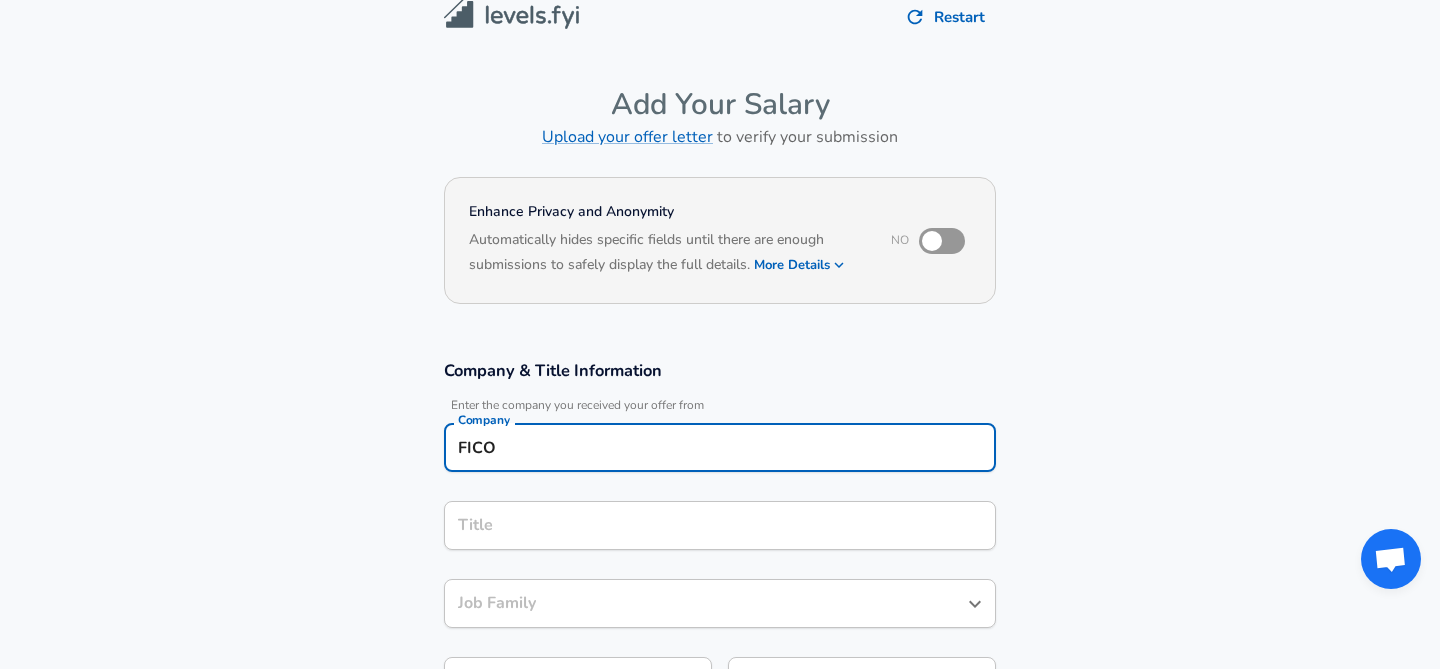 type on "FICO" 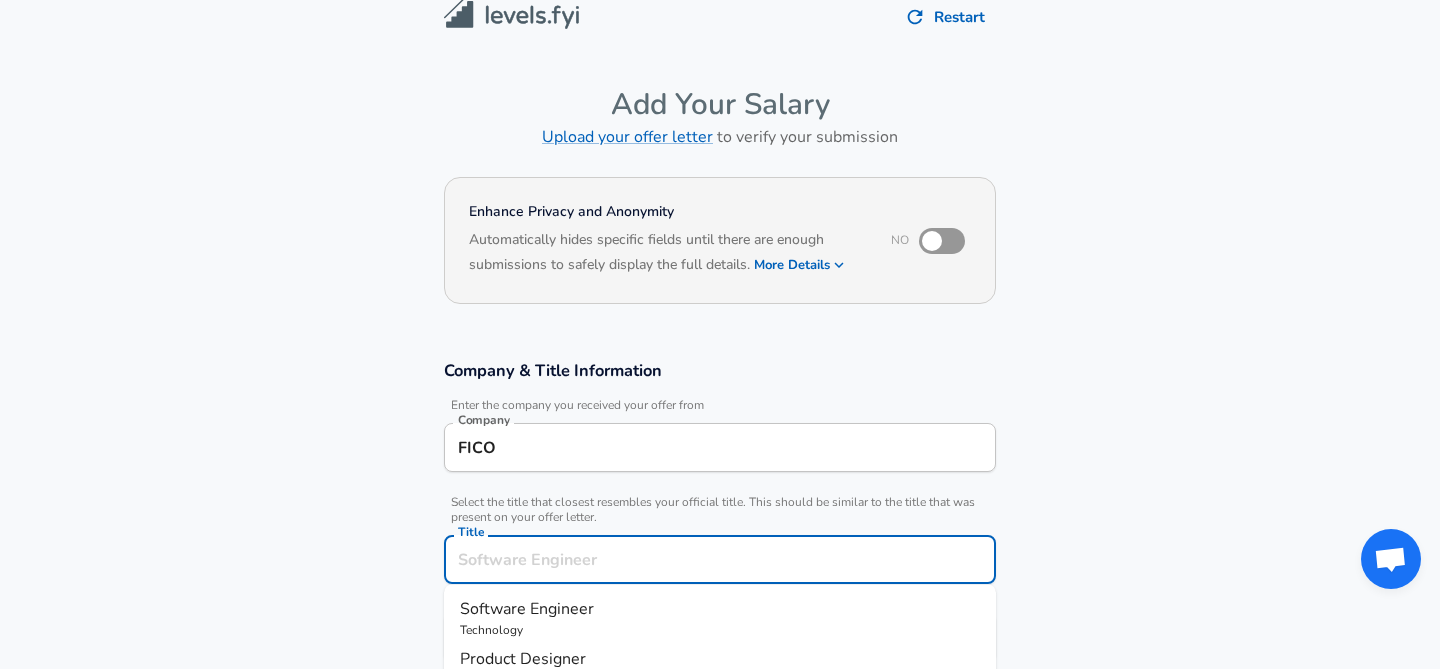 scroll, scrollTop: 60, scrollLeft: 0, axis: vertical 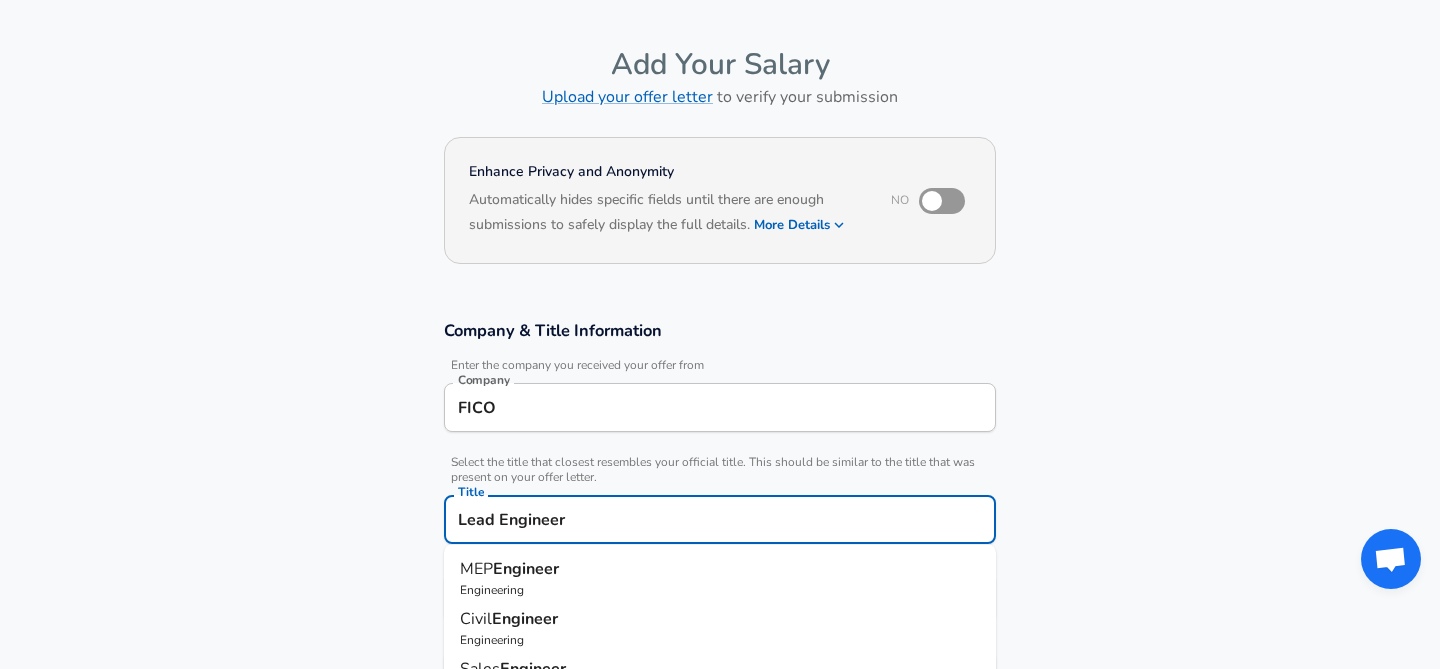 type on "Lead Engineer" 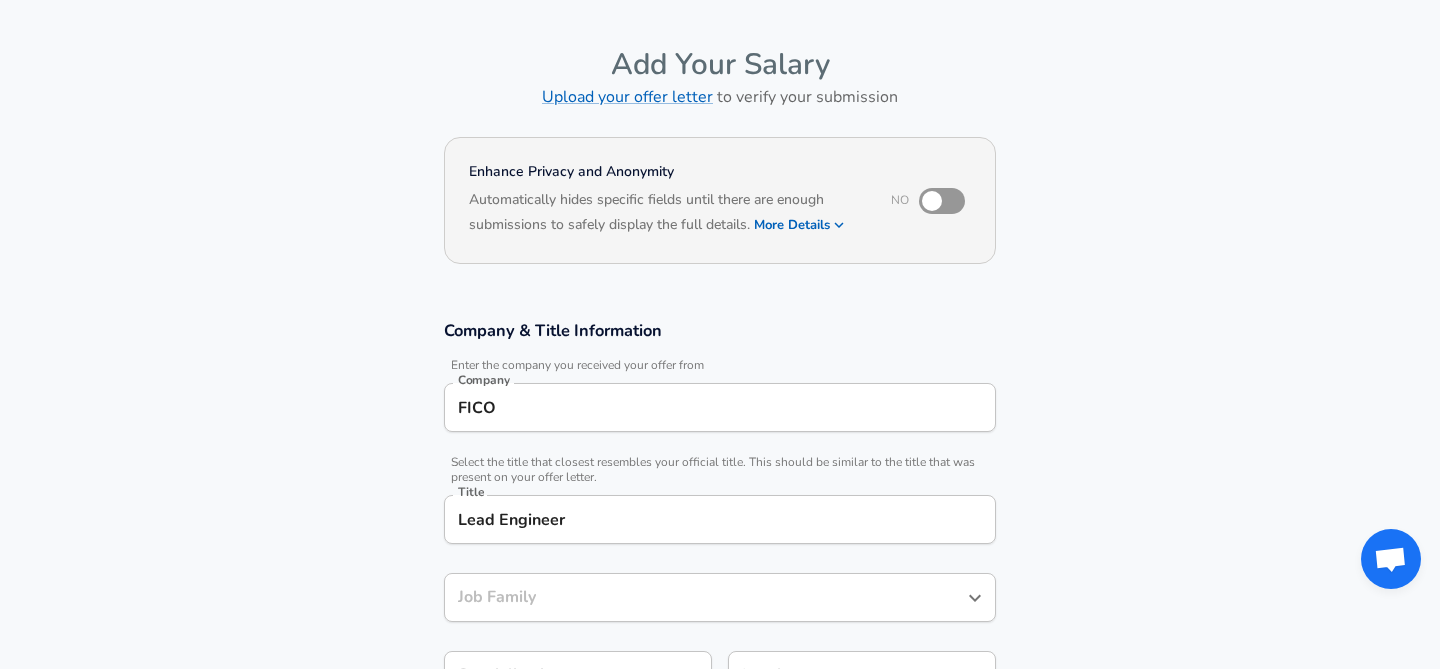 click on "Lead Engineer" at bounding box center [720, 519] 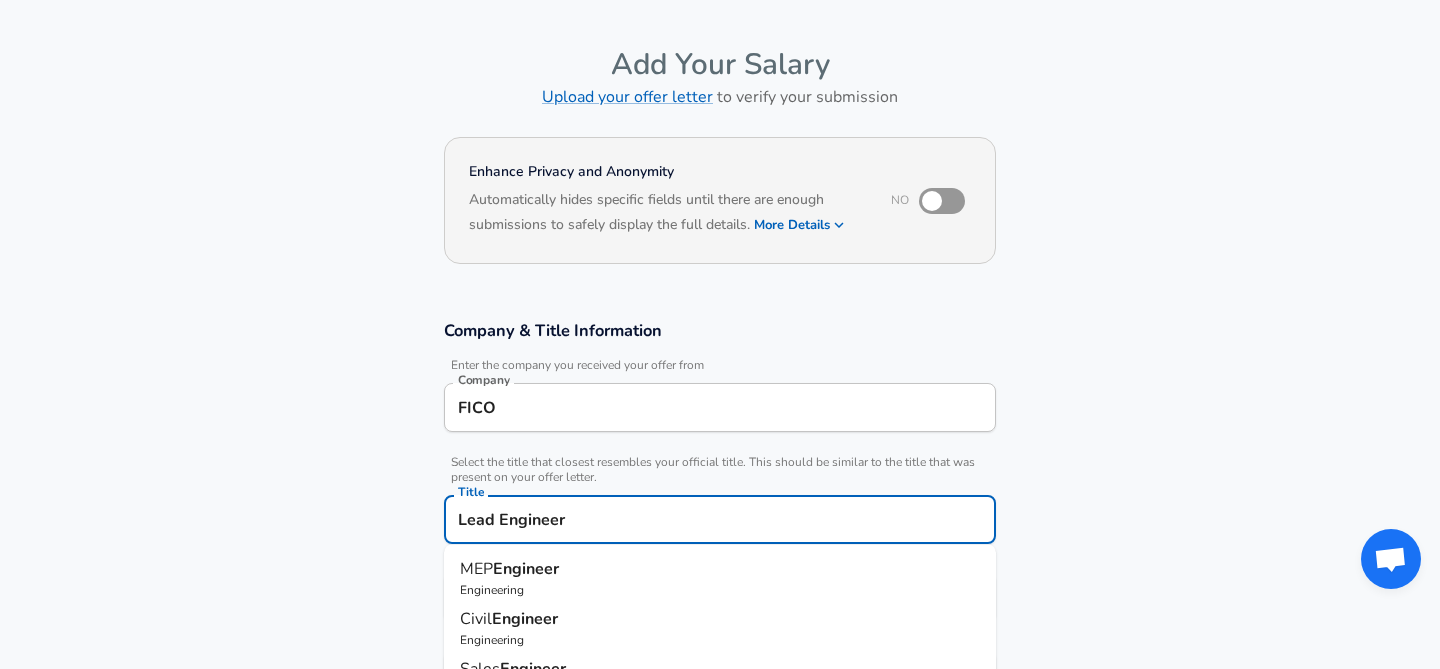 scroll, scrollTop: 0, scrollLeft: 0, axis: both 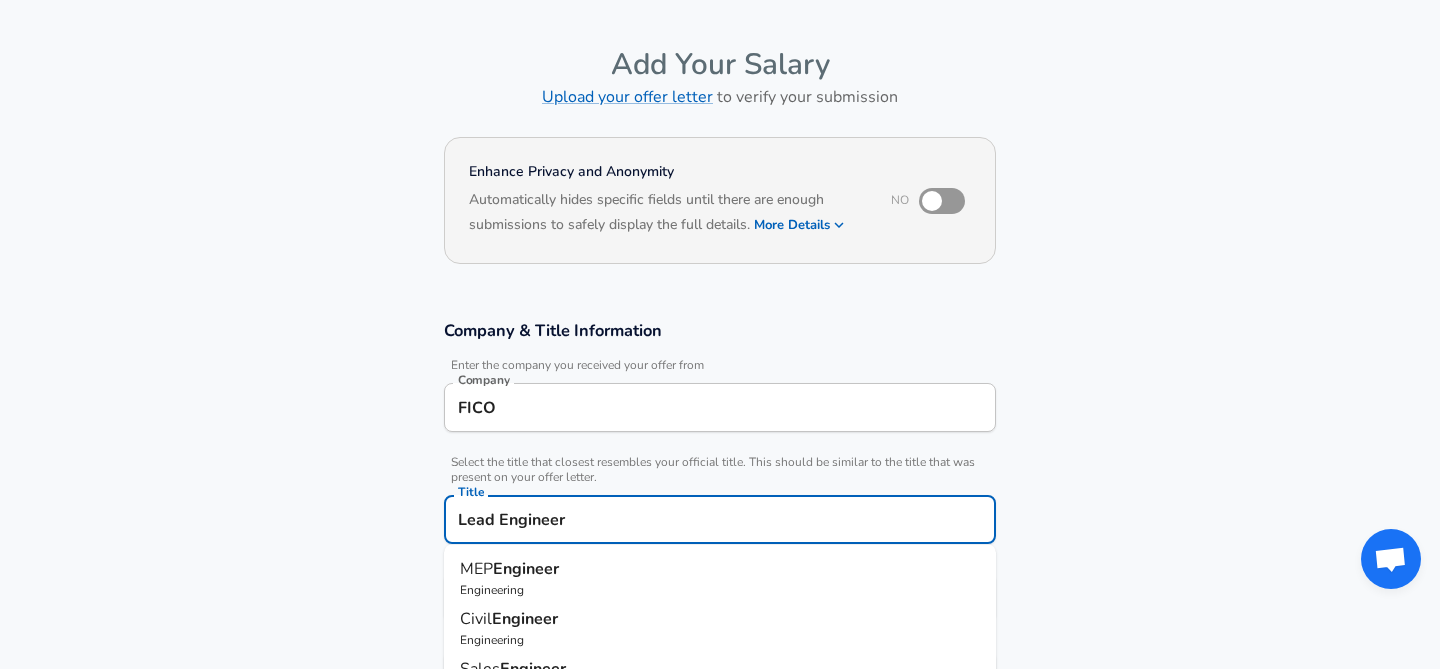 click on "Company & Title Information   Enter the company you received your offer from Company FICO Company   Select the title that closest resembles your official title. This should be similar to the title that was present on your offer letter. Title Lead Engineer Title MEP  Engineer Engineering Civil  Engineer Engineering Sales  Engineer Sales Prompt  Engineer Engineering Optical  Engineer Engineering Hardware  Engineer Engineering Controls  Engineer Engineering Software  Engineer Technology Chemical  Engineer Engineering HVAC  Engineer Engineering > MEP Engineer Job Family Job Family Specialization Specialization Level Level" at bounding box center [720, 520] 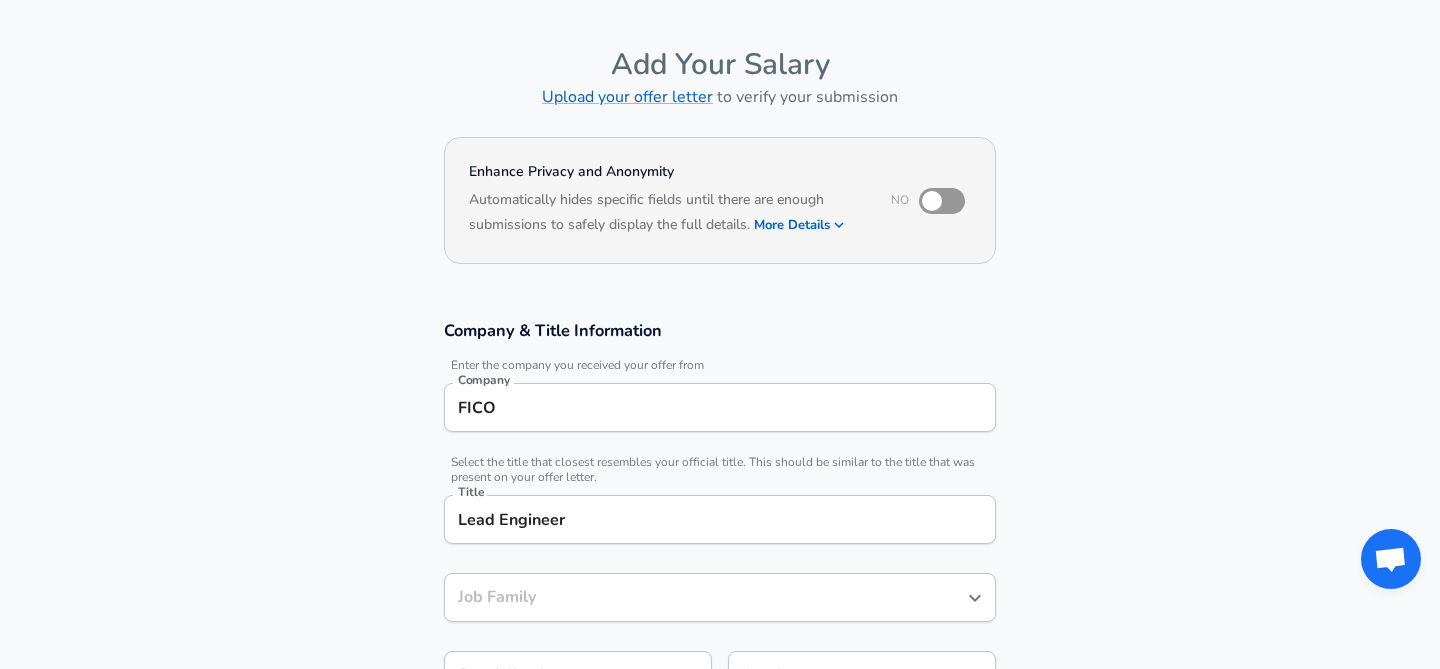 scroll, scrollTop: 0, scrollLeft: 0, axis: both 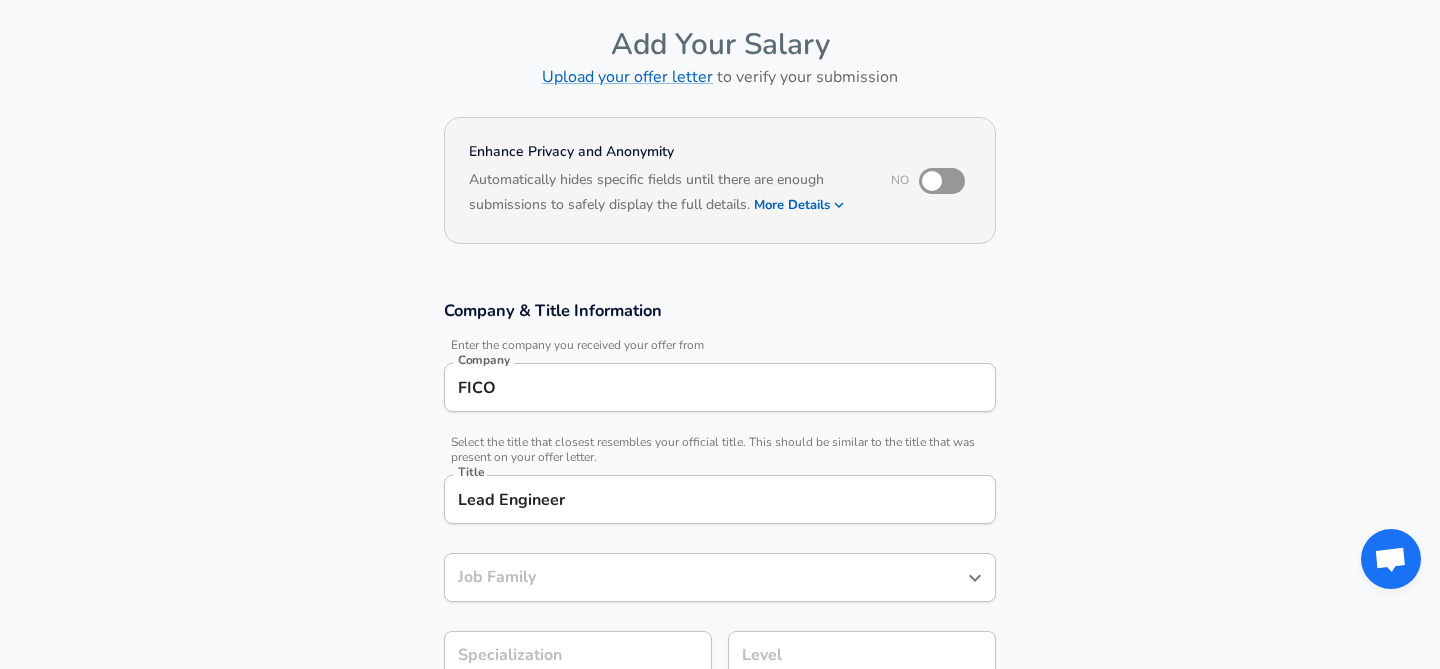 click at bounding box center [932, 181] 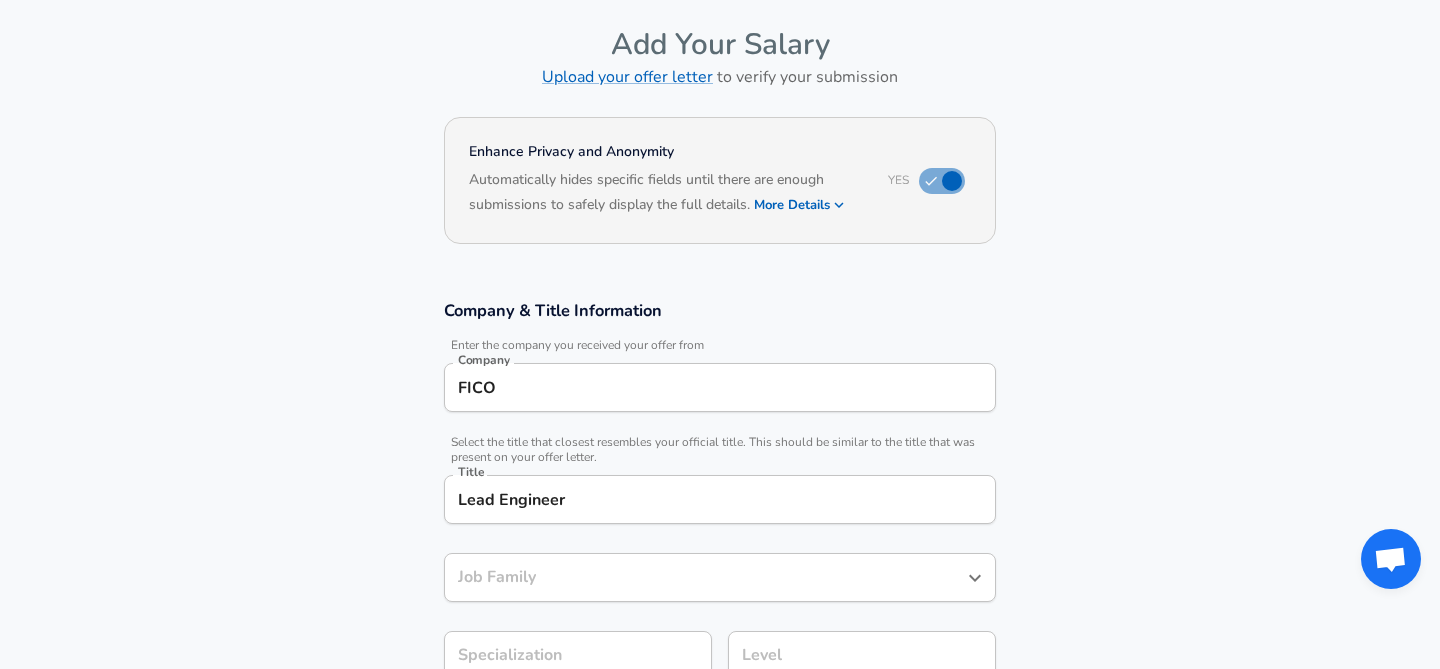 click on "Company & Title Information" at bounding box center (720, 310) 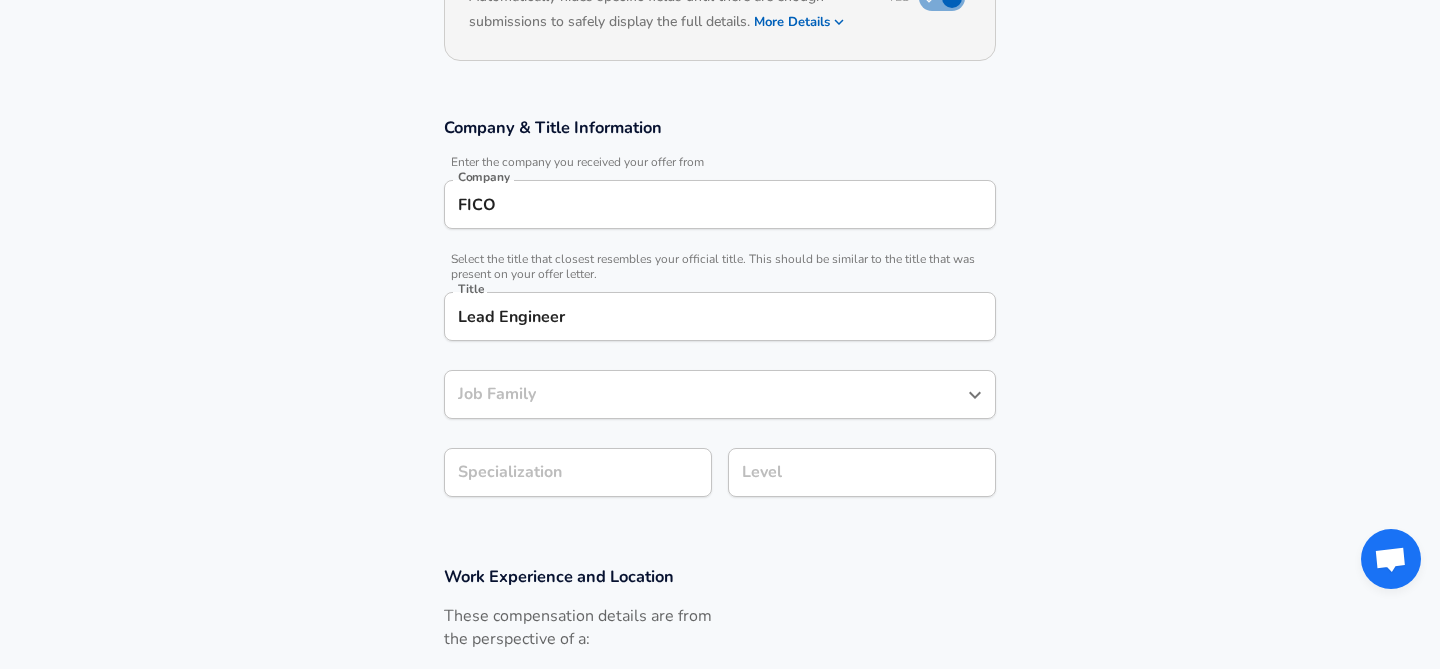 scroll, scrollTop: 297, scrollLeft: 0, axis: vertical 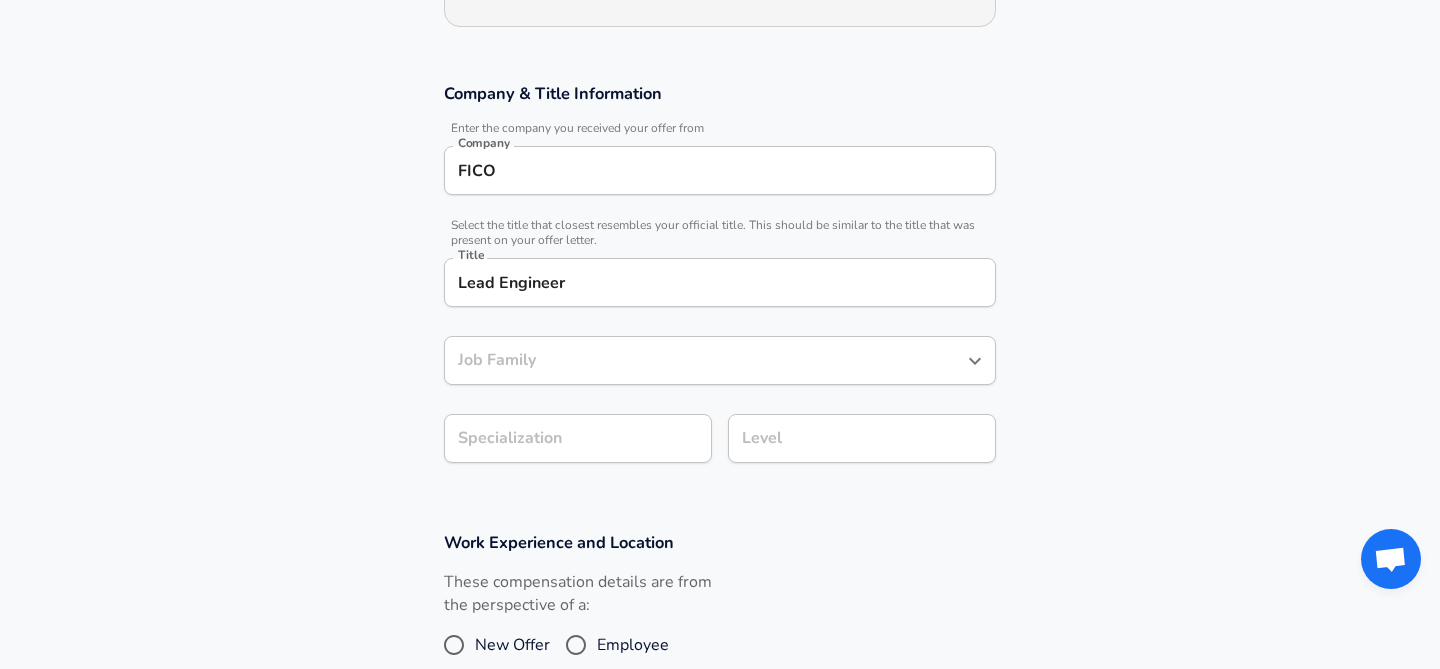 click on "Company & Title Information   Enter the company you received your offer from Company FICO Company   Select the title that closest resembles your official title. This should be similar to the title that was present on your offer letter. Title Lead Engineer Title Job Family Job Family Specialization Specialization Level Level" at bounding box center [720, 283] 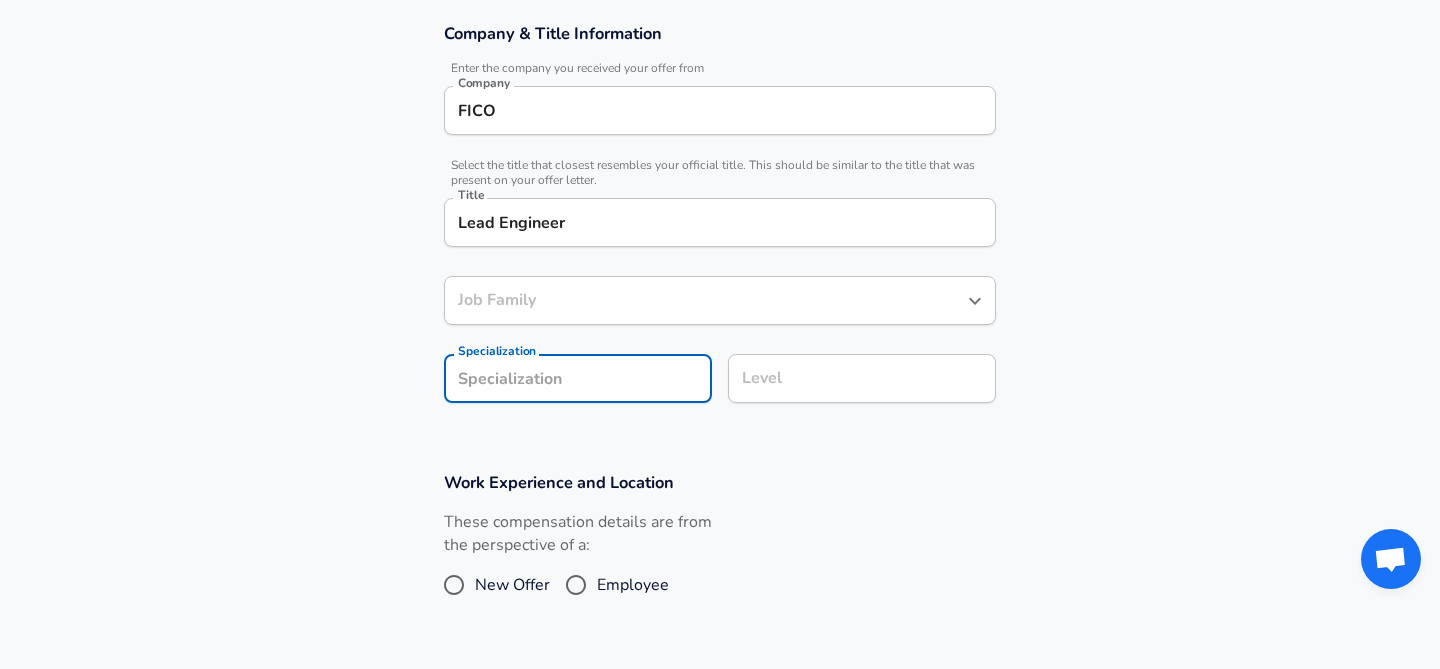 click on "Employee" at bounding box center [576, 585] 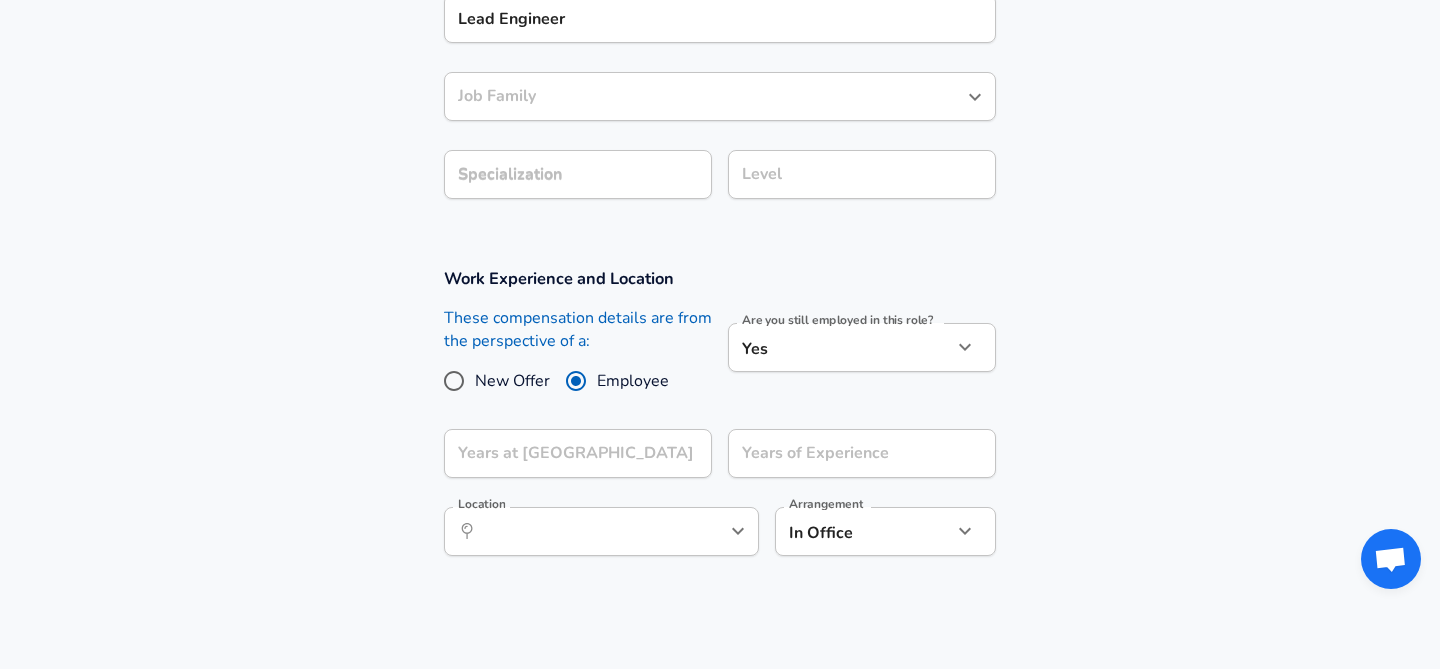 scroll, scrollTop: 565, scrollLeft: 0, axis: vertical 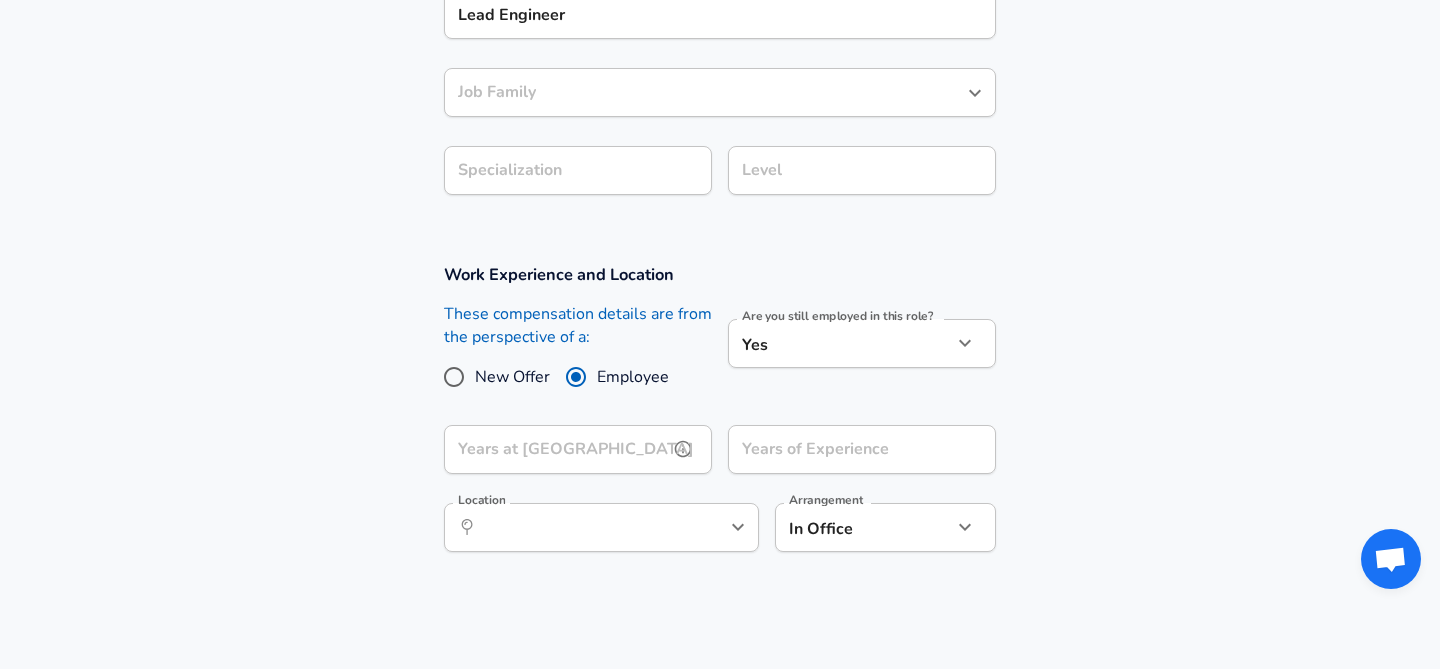 click on "Years at [GEOGRAPHIC_DATA]" at bounding box center (556, 449) 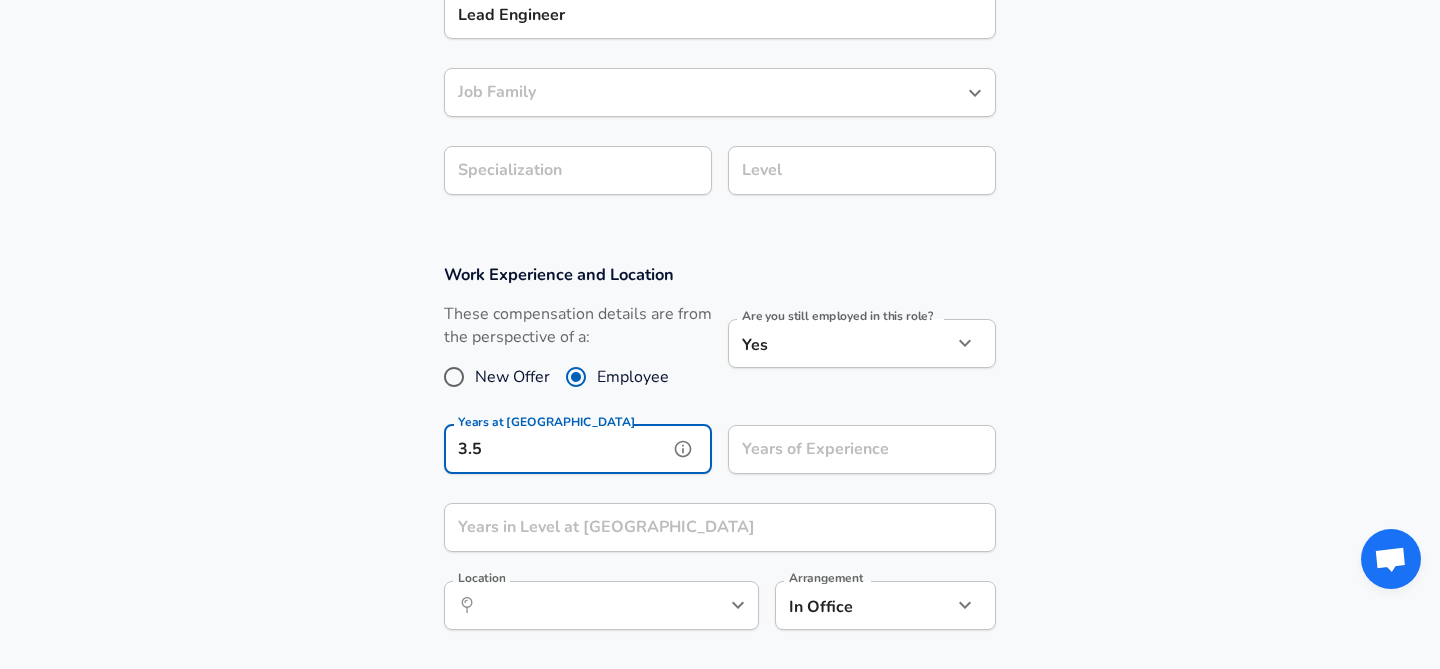 type on "3.5" 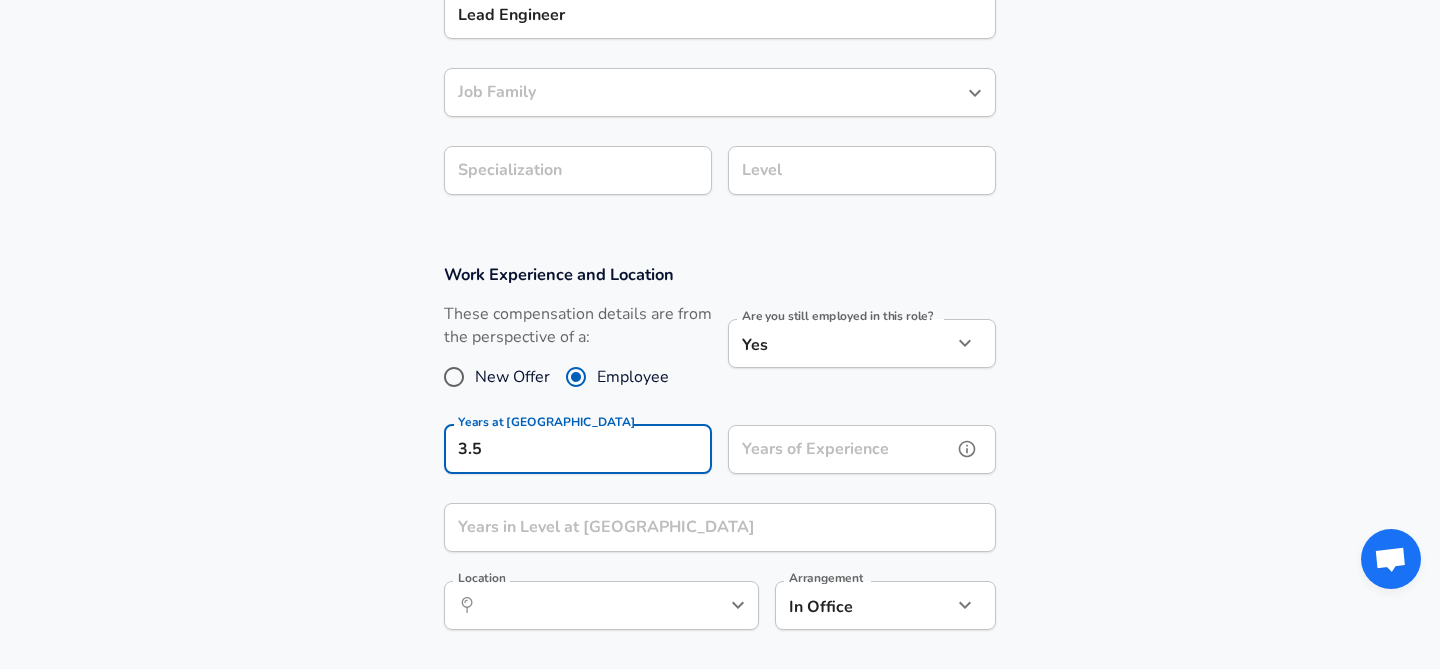 click on "Years of Experience" at bounding box center [840, 449] 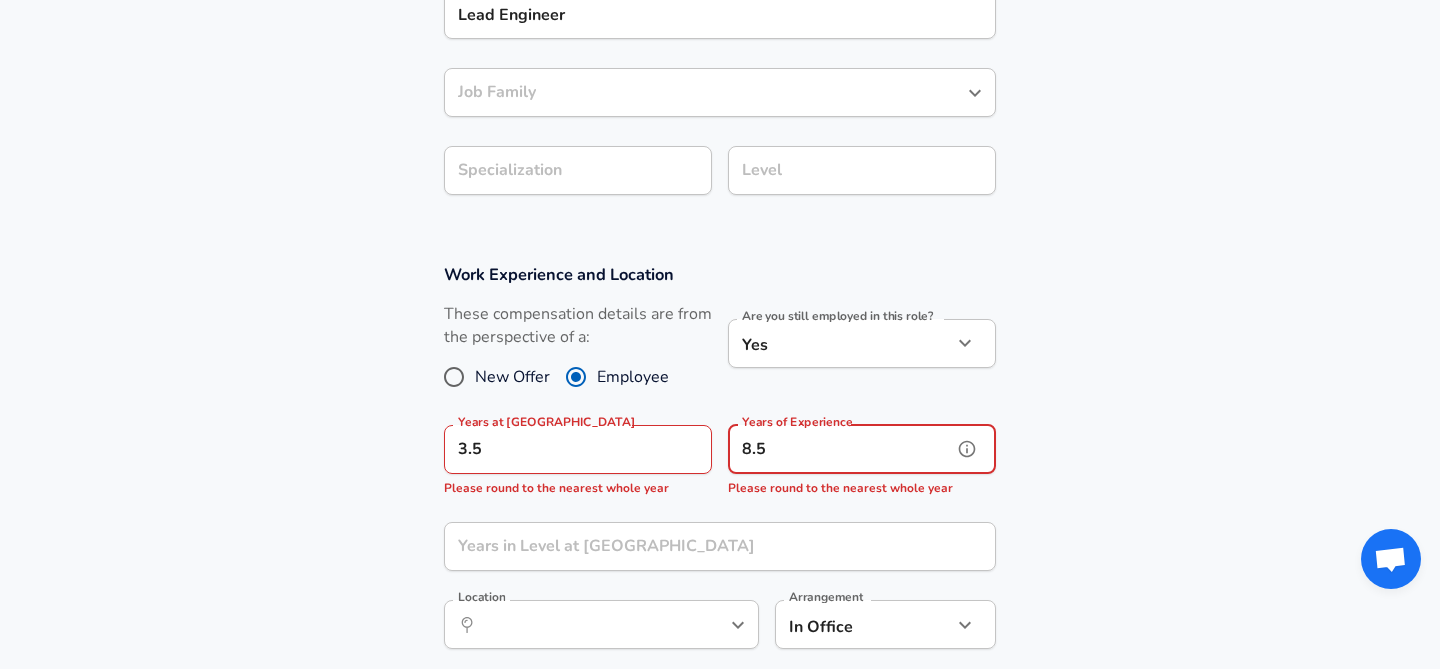 type on "8.5" 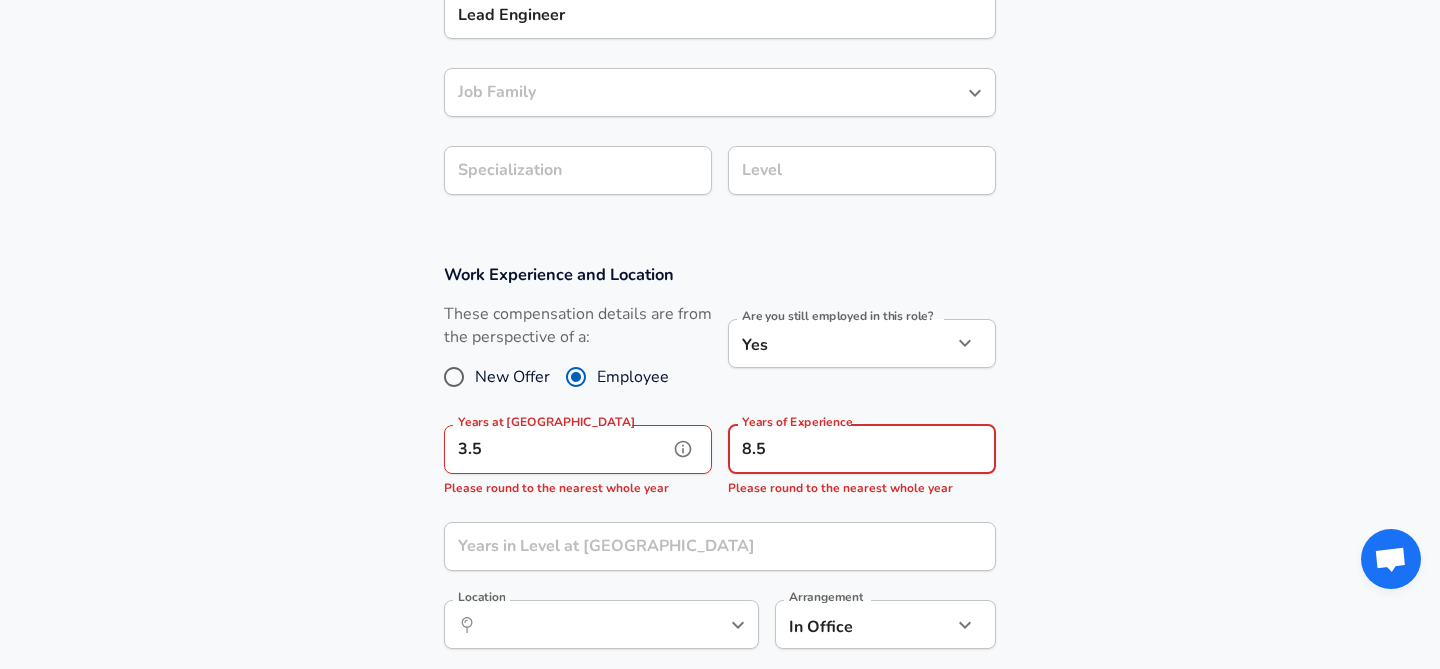 click on "3.5" at bounding box center (556, 449) 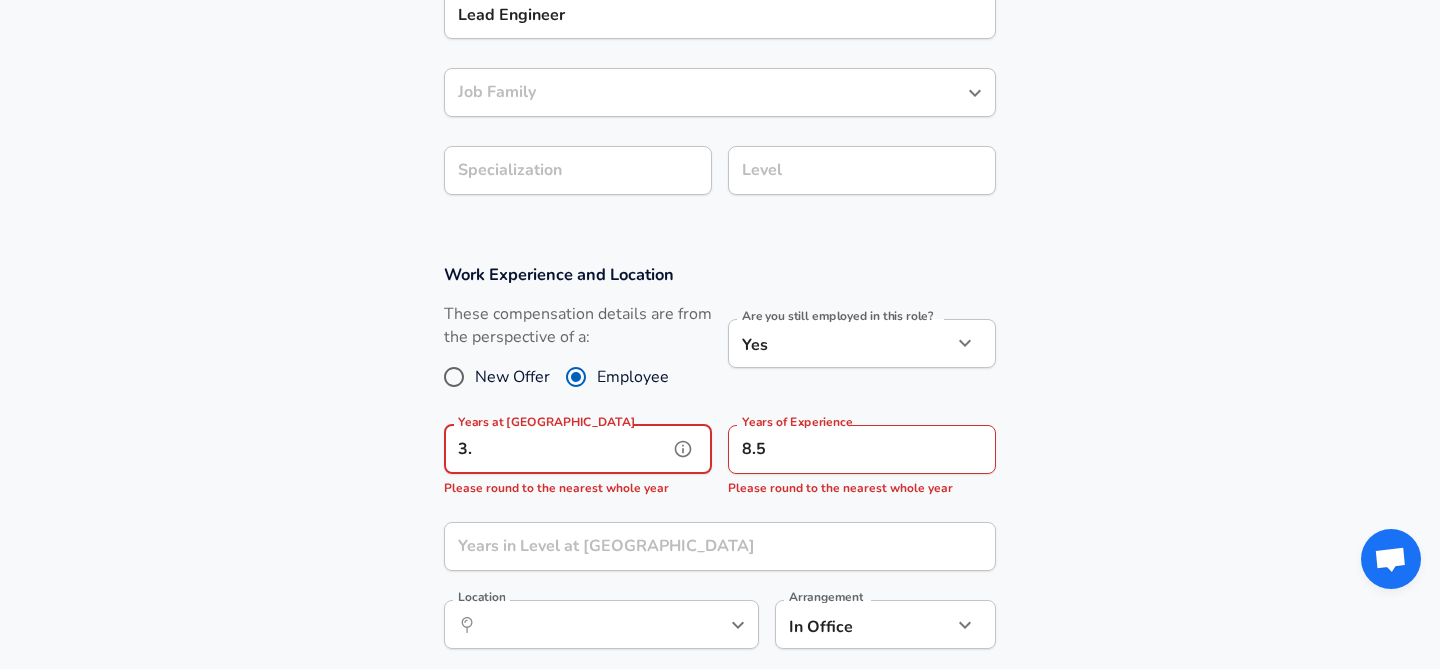 type on "3" 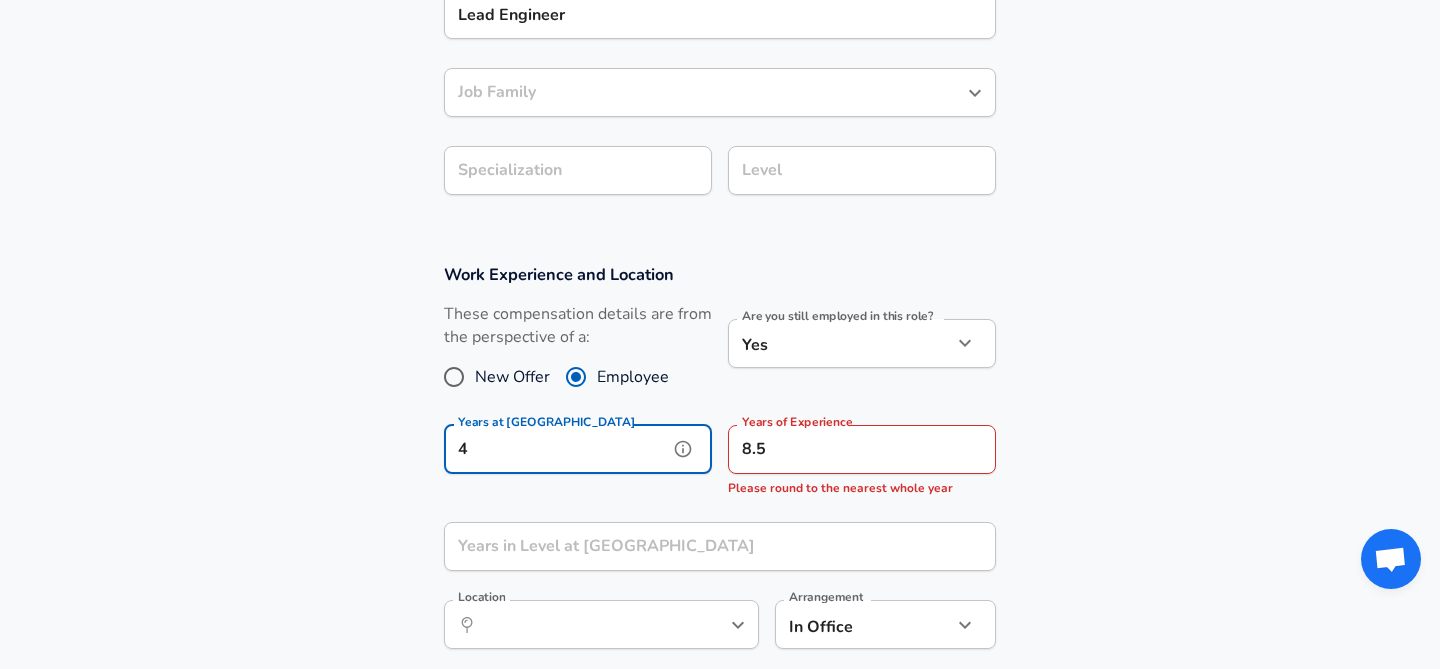 type on "4" 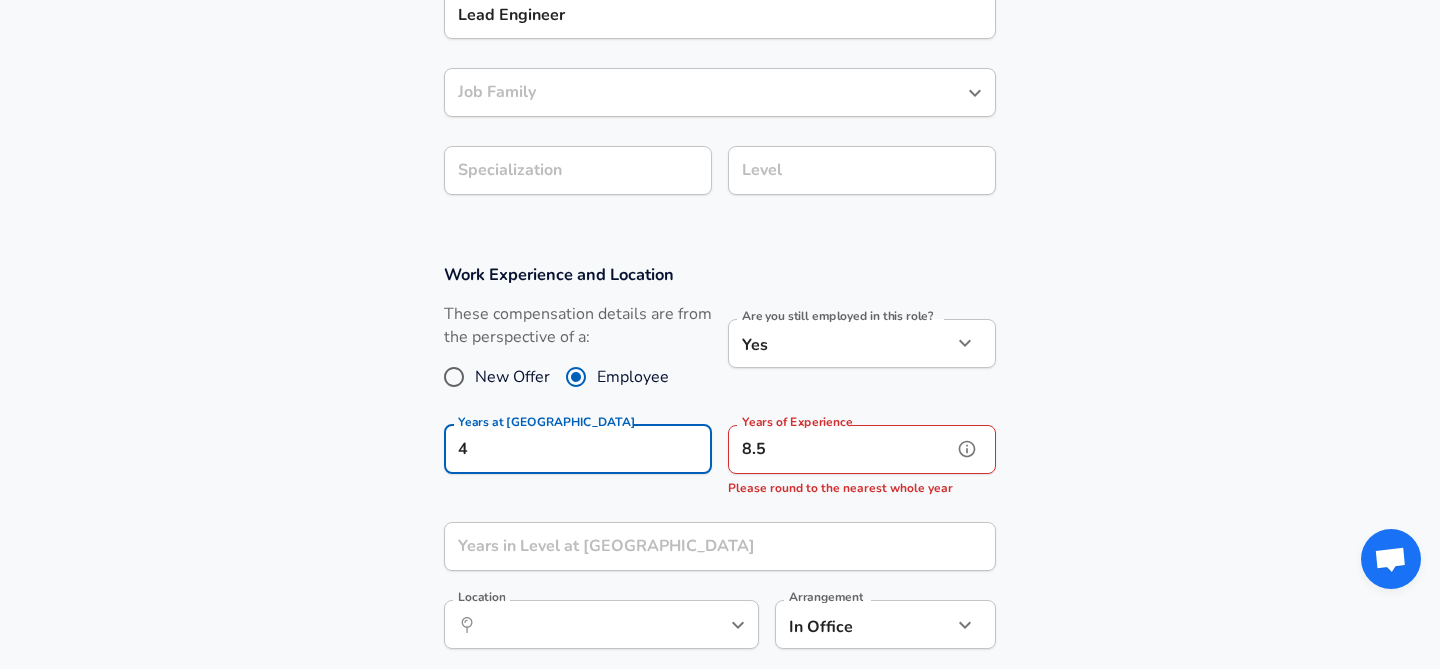 click on "8.5" at bounding box center (840, 449) 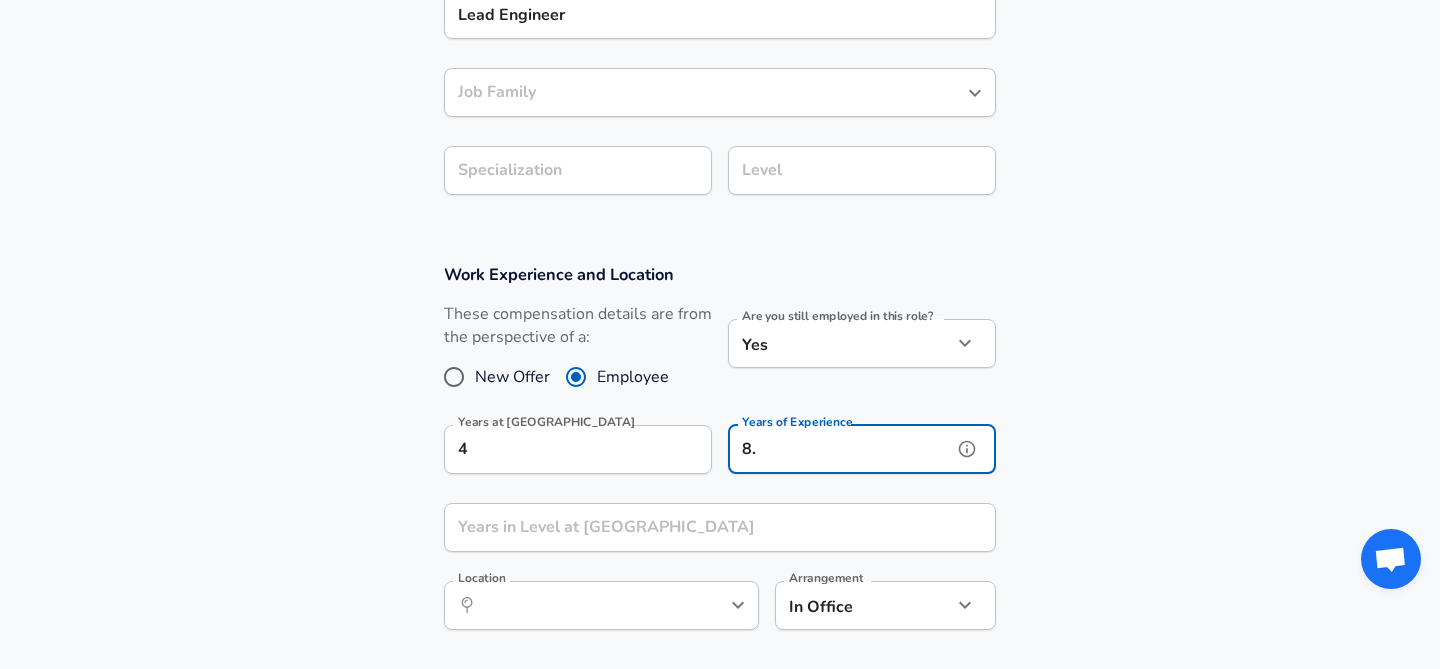 type on "8" 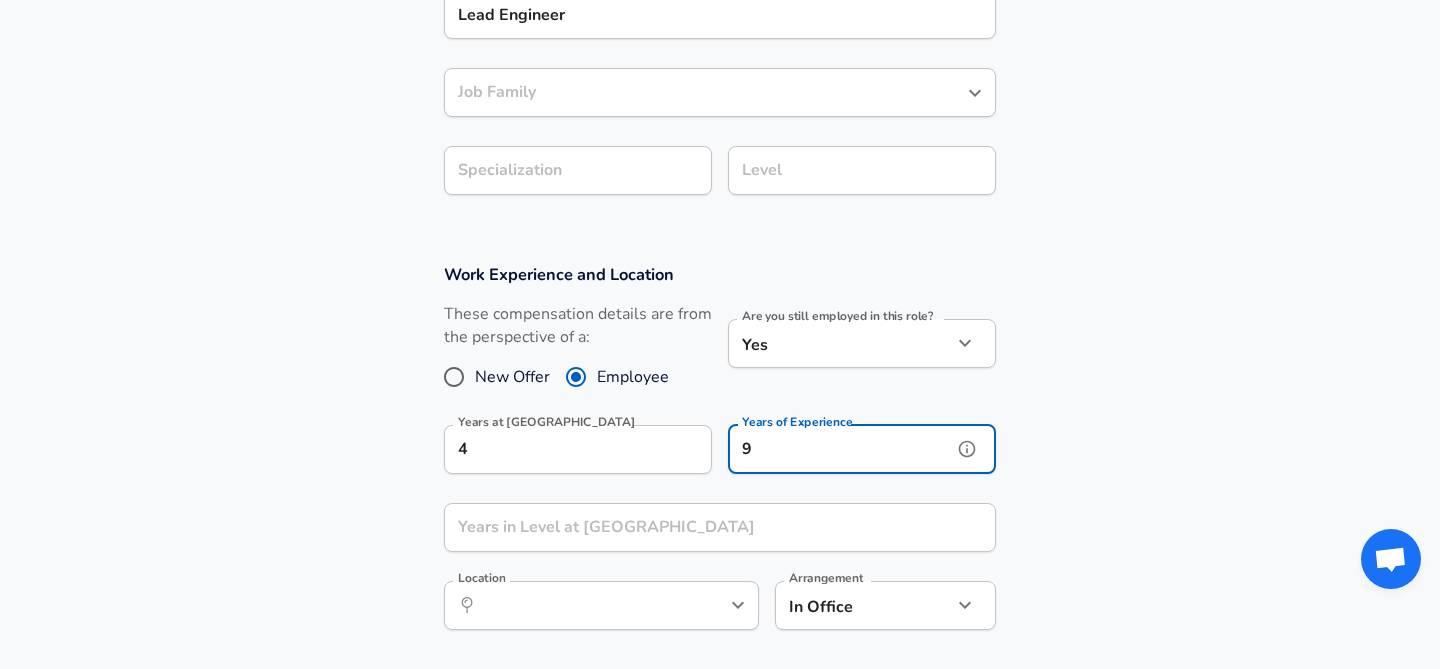 type on "9" 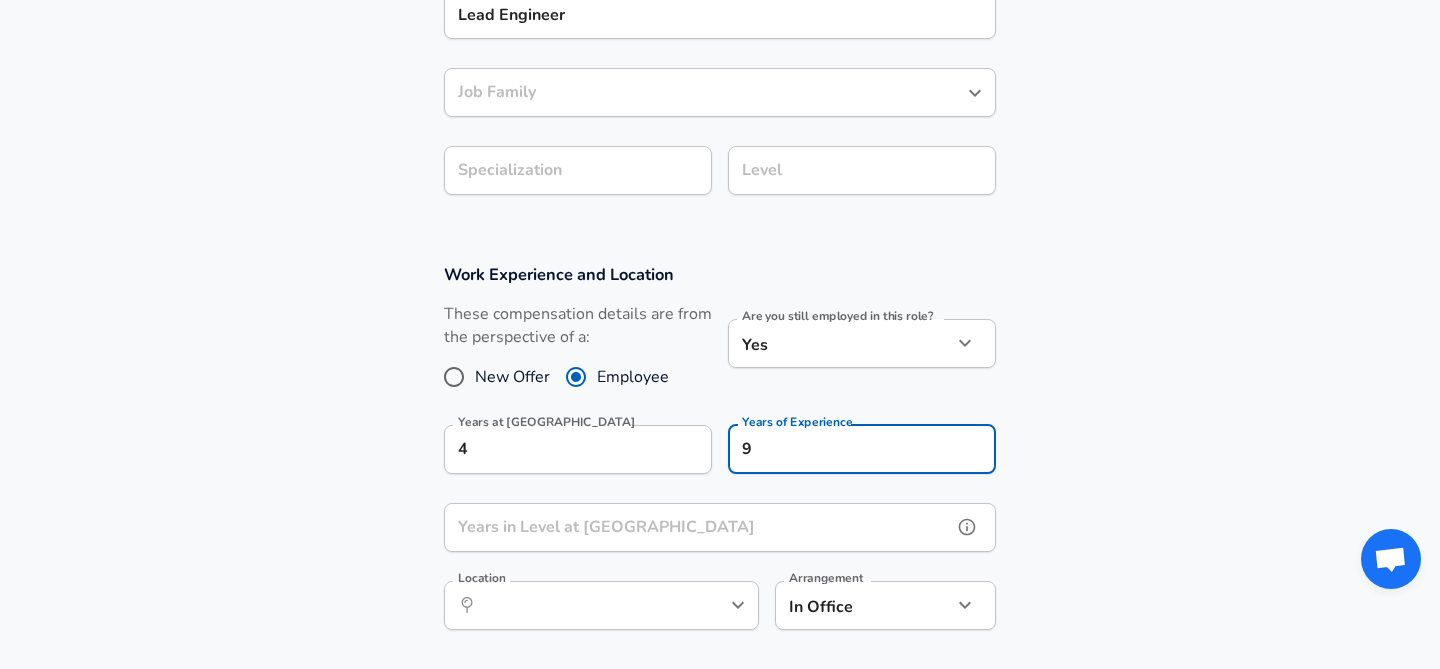 click on "Years in Level at [GEOGRAPHIC_DATA]" at bounding box center [698, 527] 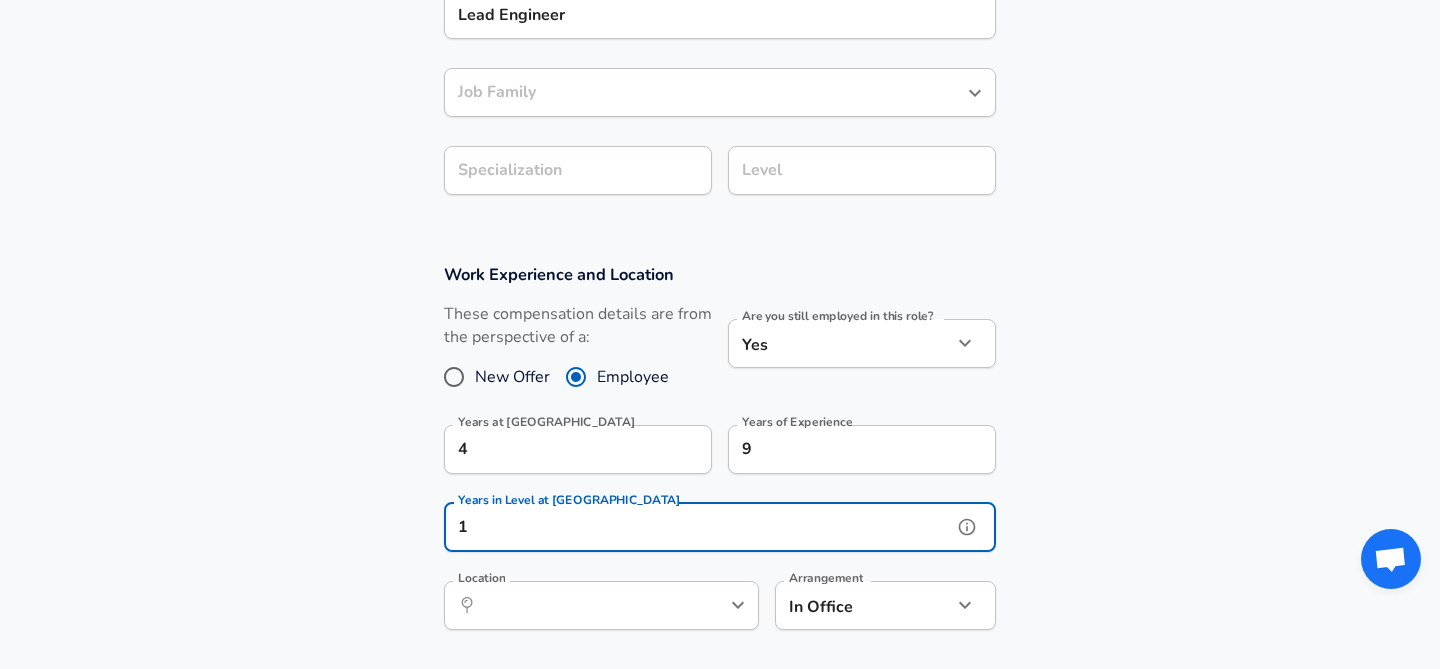 type on "1" 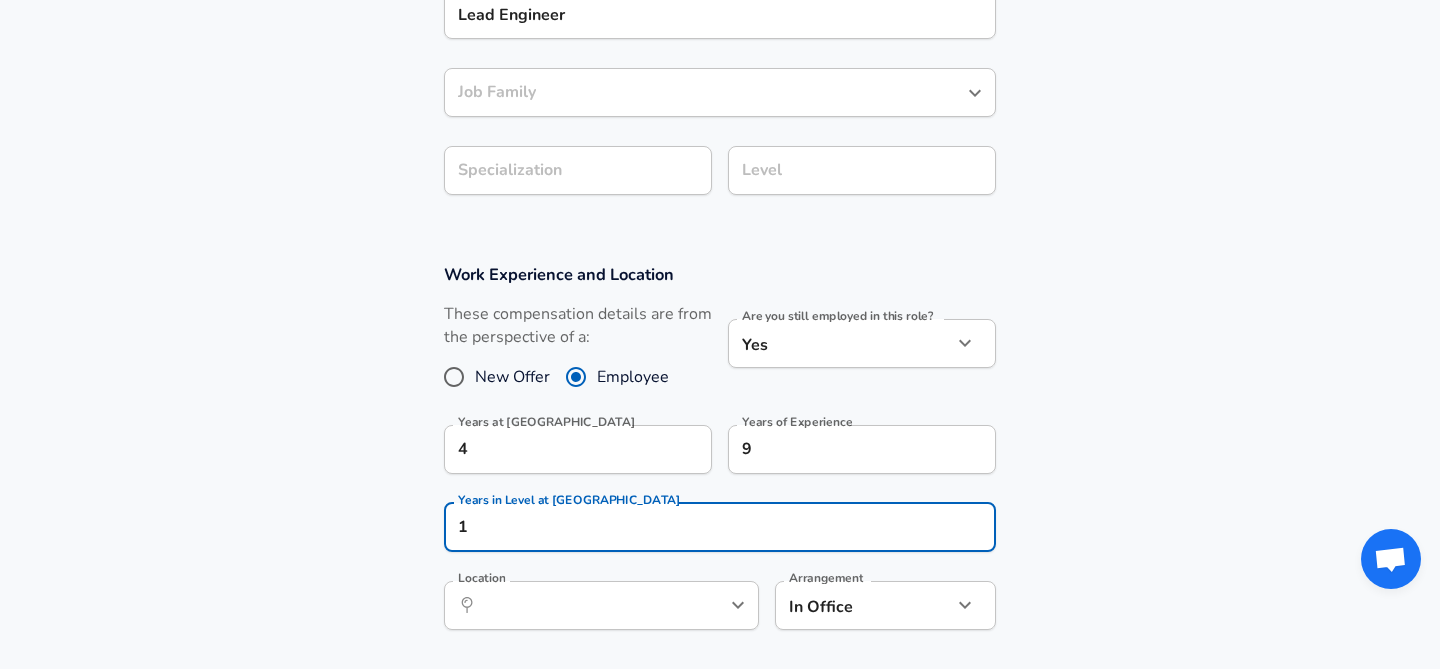 click on "Work Experience and Location These compensation details are from the perspective of a: New Offer Employee Are you still employed in this role? Yes yes Are you still employed in this role? Years at FICO 4 Years at FICO Years of Experience 9 Years of Experience Years in Level at FICO 1 Years in Level at FICO Location ​ Location Arrangement In Office office Arrangement" at bounding box center (720, 457) 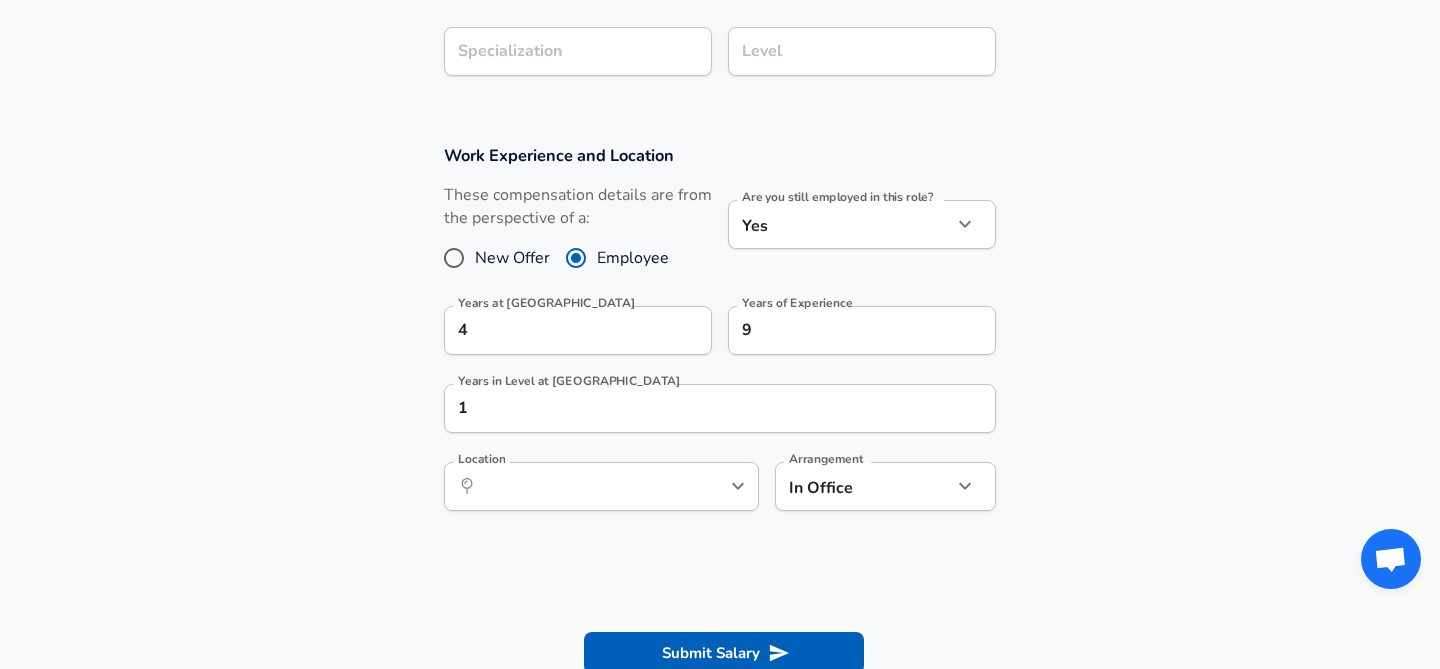 scroll, scrollTop: 686, scrollLeft: 0, axis: vertical 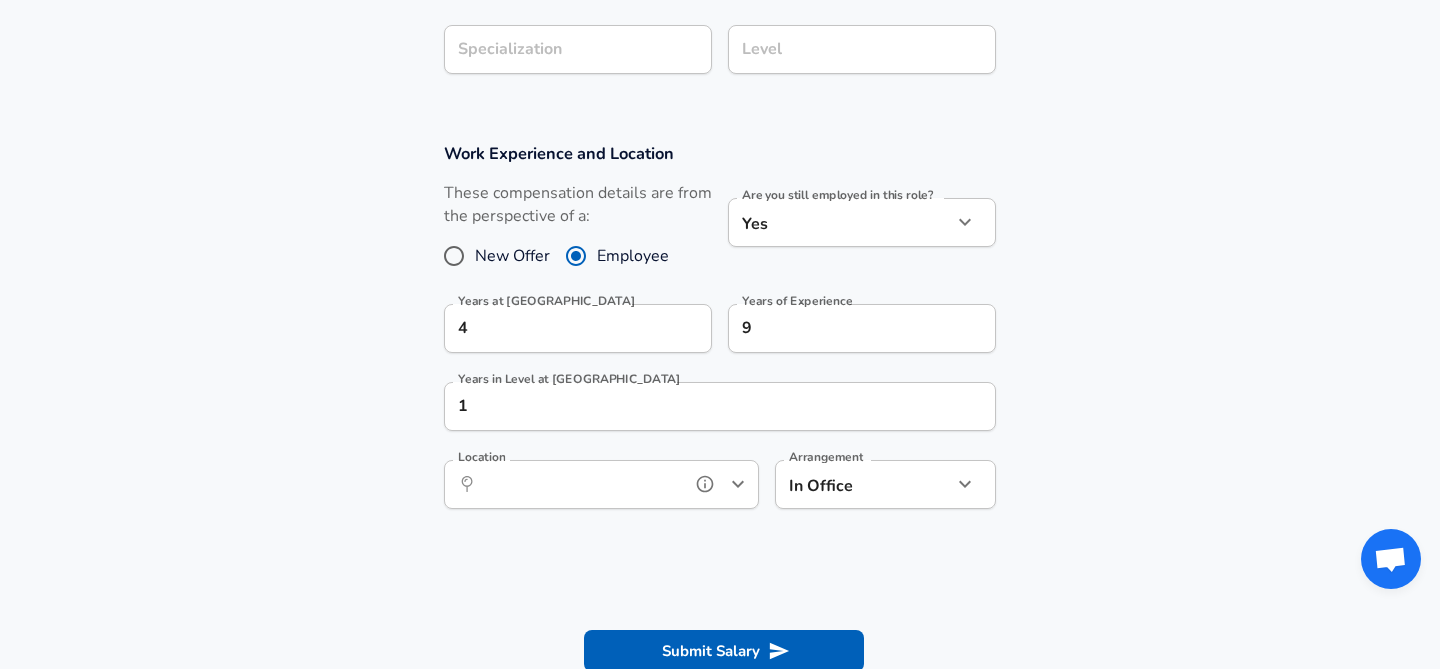 click on "Location" at bounding box center (579, 484) 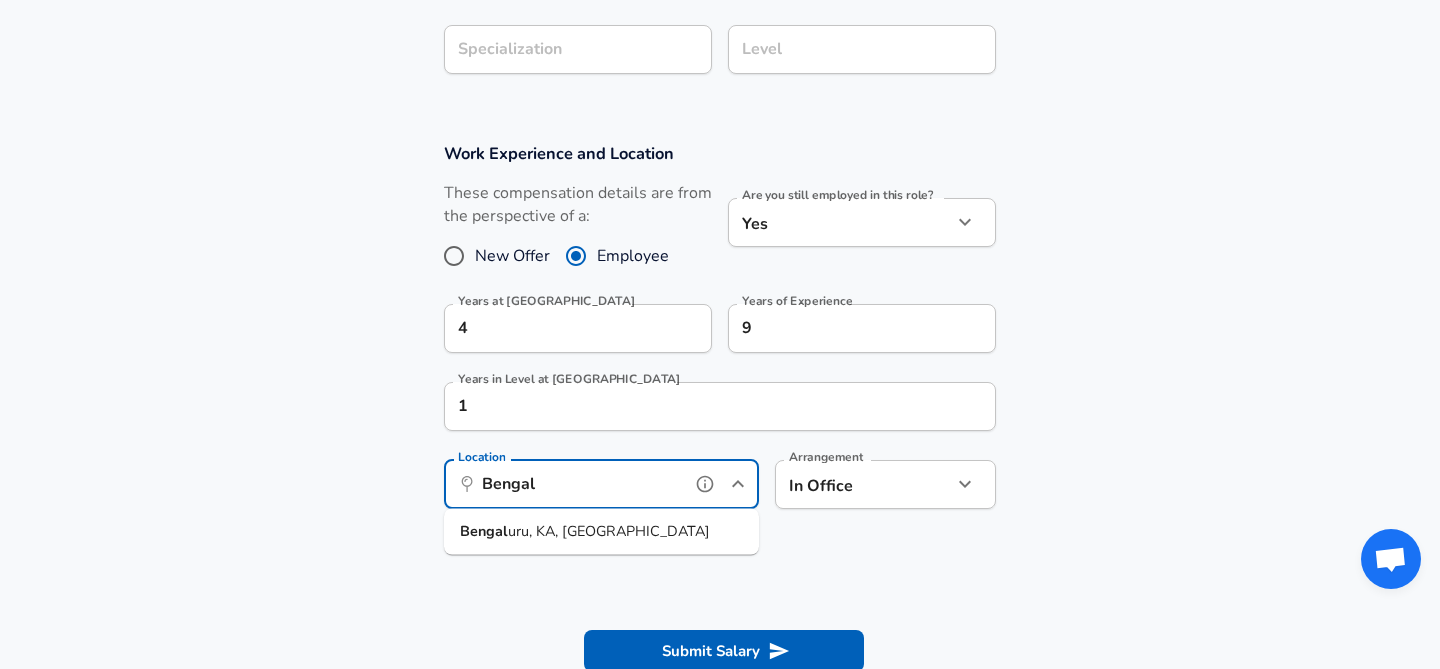 click on "uru, KA, [GEOGRAPHIC_DATA]" at bounding box center (609, 531) 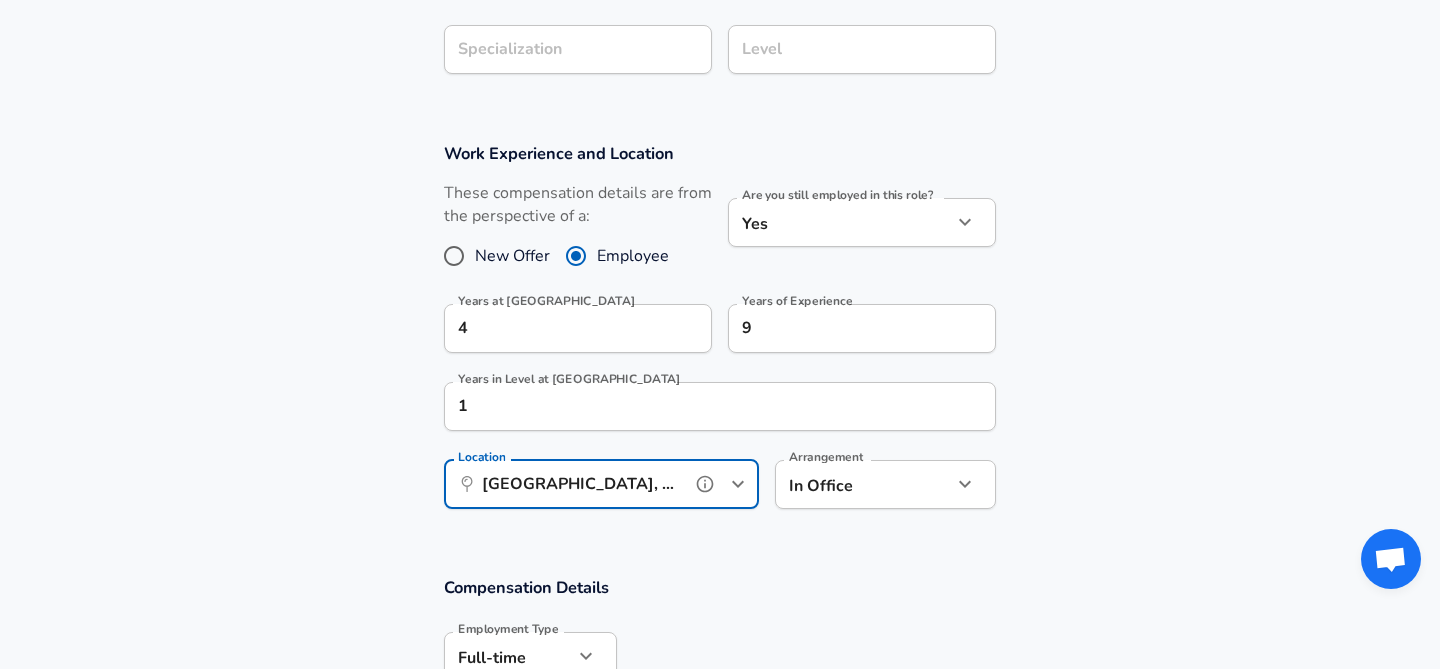 type on "[GEOGRAPHIC_DATA], [GEOGRAPHIC_DATA], [GEOGRAPHIC_DATA]" 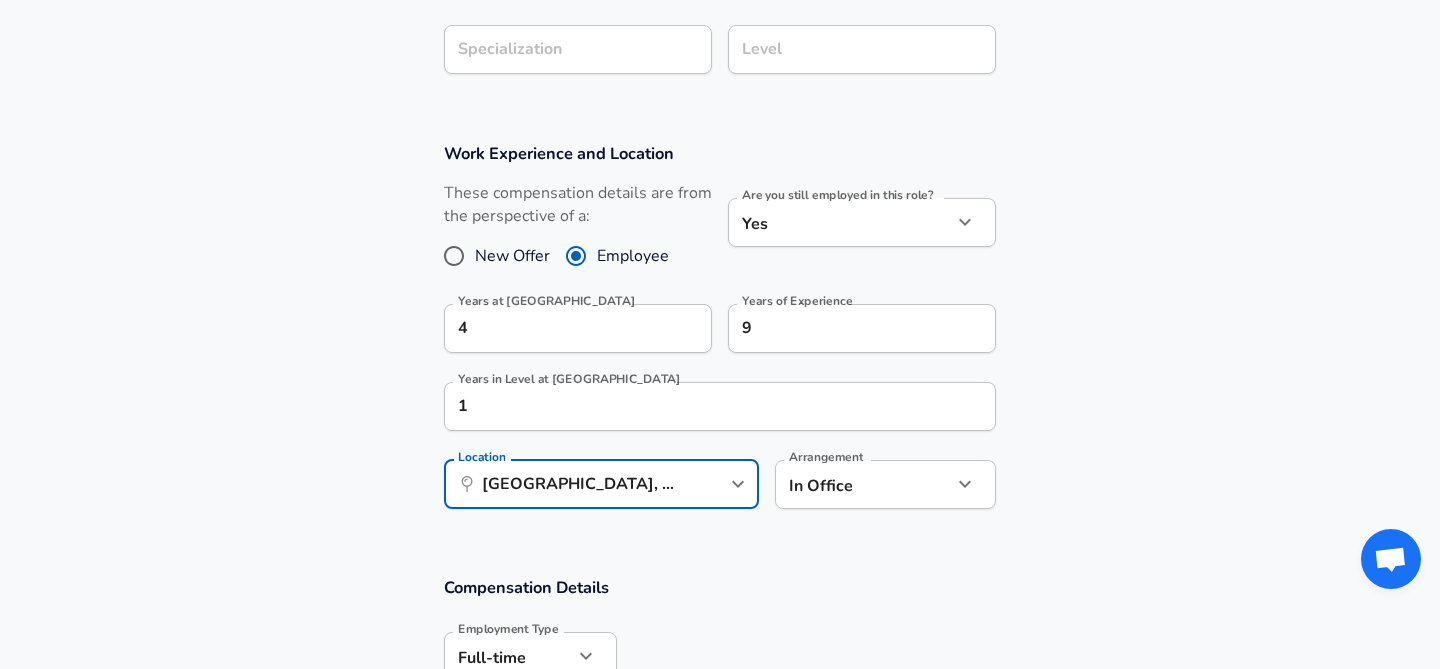 click on "Restart Add Your Salary Upload your offer letter   to verify your submission Enhance Privacy and Anonymity Yes Automatically hides specific fields until there are enough submissions to safely display the full details.   More Details Based on your submission and the data points that we have already collected, we will automatically hide and anonymize specific fields if there aren't enough data points to remain sufficiently anonymous. Company & Title Information   Enter the company you received your offer from Company FICO Company   Select the title that closest resembles your official title. This should be similar to the title that was present on your offer letter. Title Lead Engineer Title Job Family Job Family Specialization Specialization Level Level Work Experience and Location These compensation details are from the perspective of a: New Offer Employee Are you still employed in this role? Yes yes Are you still employed in this role? Years at FICO 4 Years at FICO Years of Experience 9 Years of Experience 1" at bounding box center [720, -352] 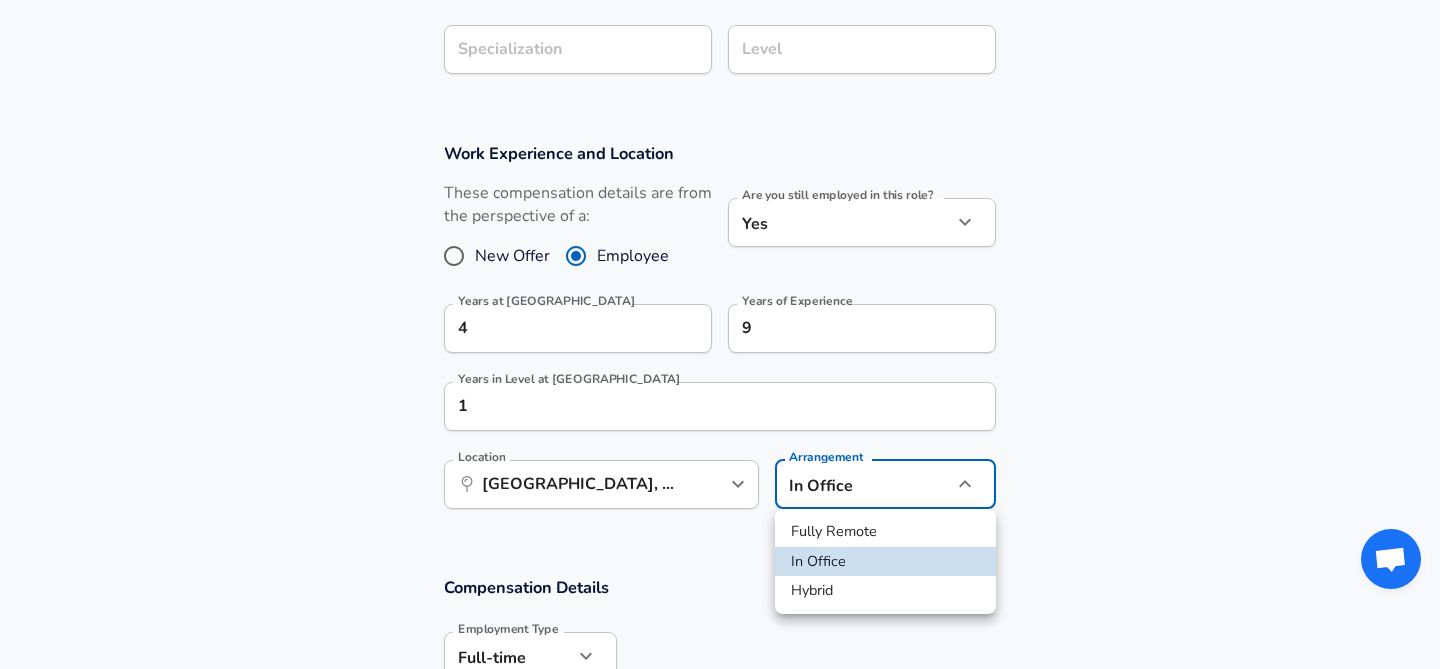 click on "Hybrid" at bounding box center (885, 591) 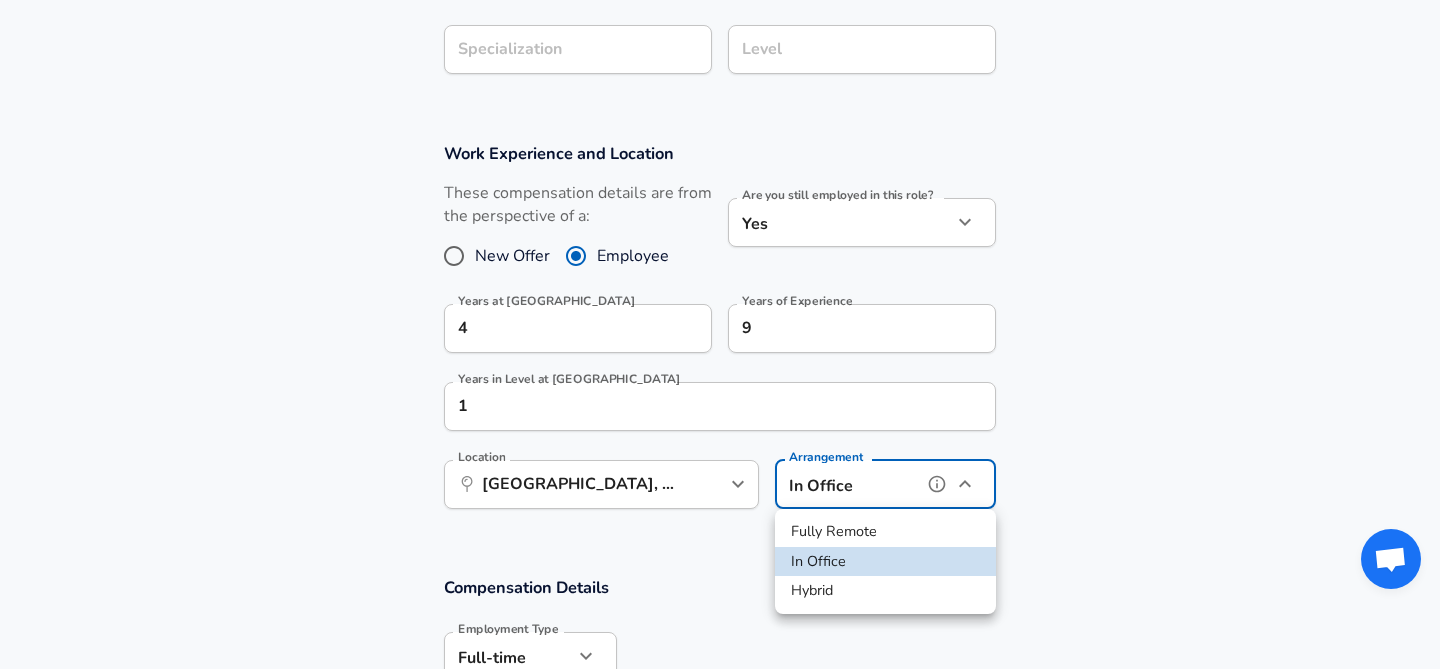 type on "hybrid" 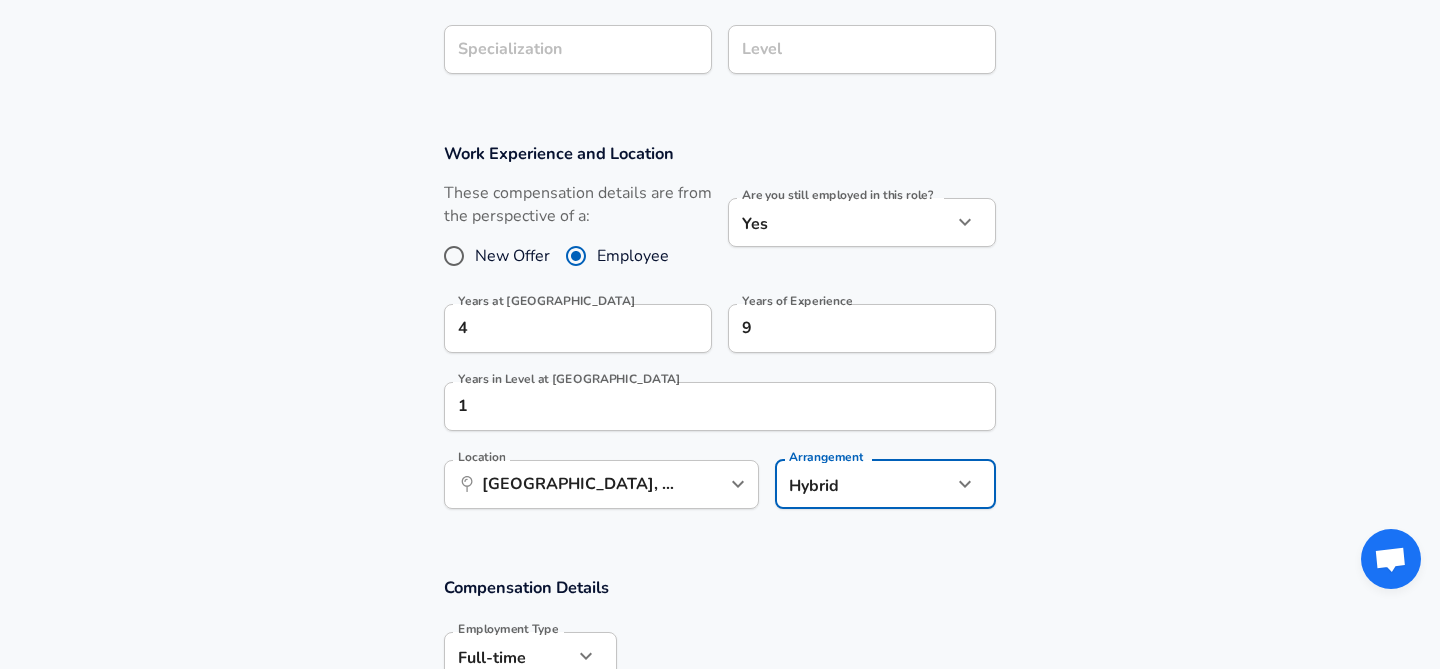 click on "Compensation Details Employment Type [DEMOGRAPHIC_DATA] full_time Employment Type Base Salary ​ INR ​ Base Salary Interval Annually yearly Interval If you receive a 13th or 14th month salary (sometimes known as ‘holiday pay’), include that amount here.  Additional Compensation   Stock Bonus" at bounding box center [720, 755] 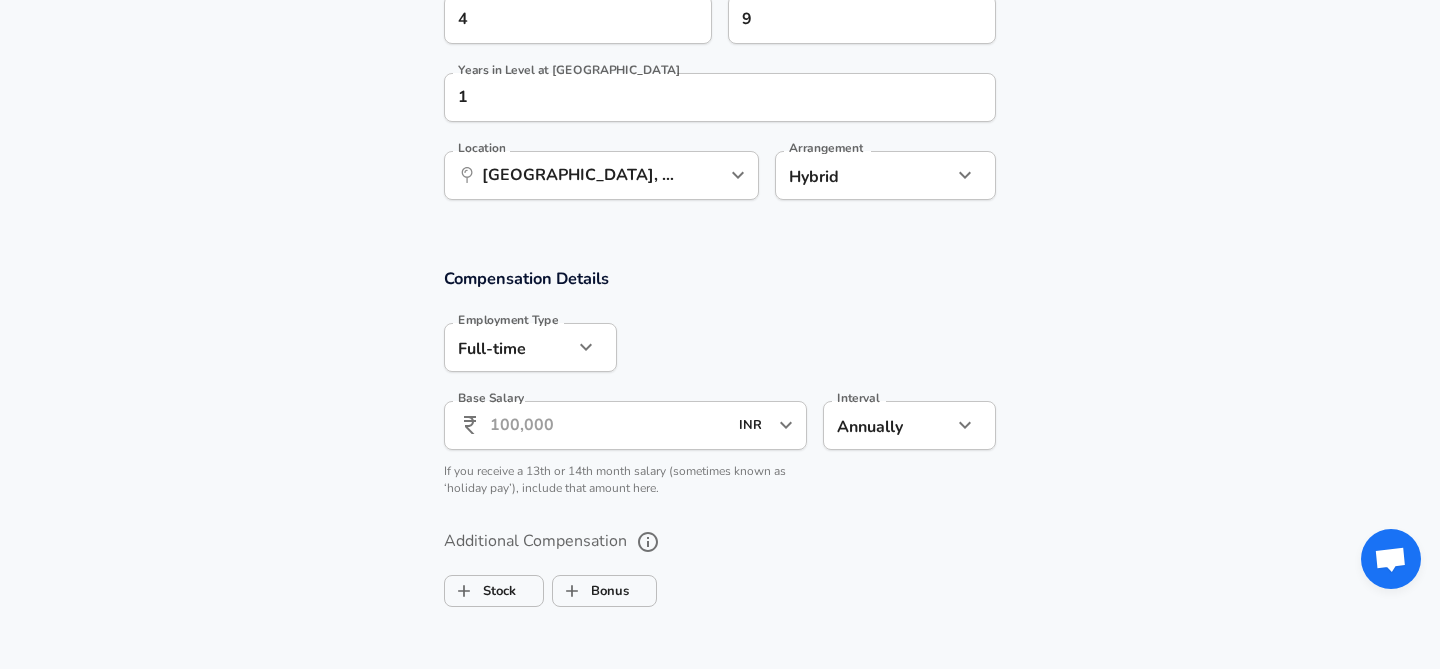 scroll, scrollTop: 1001, scrollLeft: 0, axis: vertical 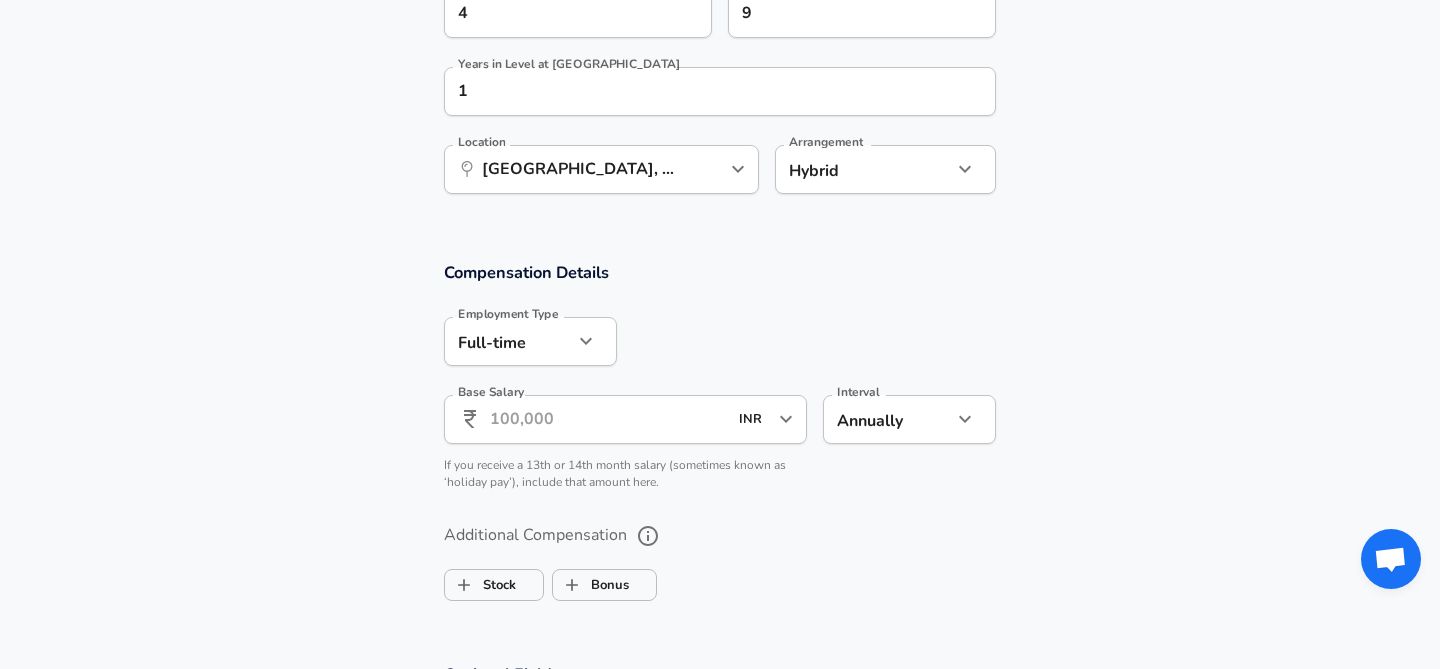 click on "Base Salary" at bounding box center (608, 419) 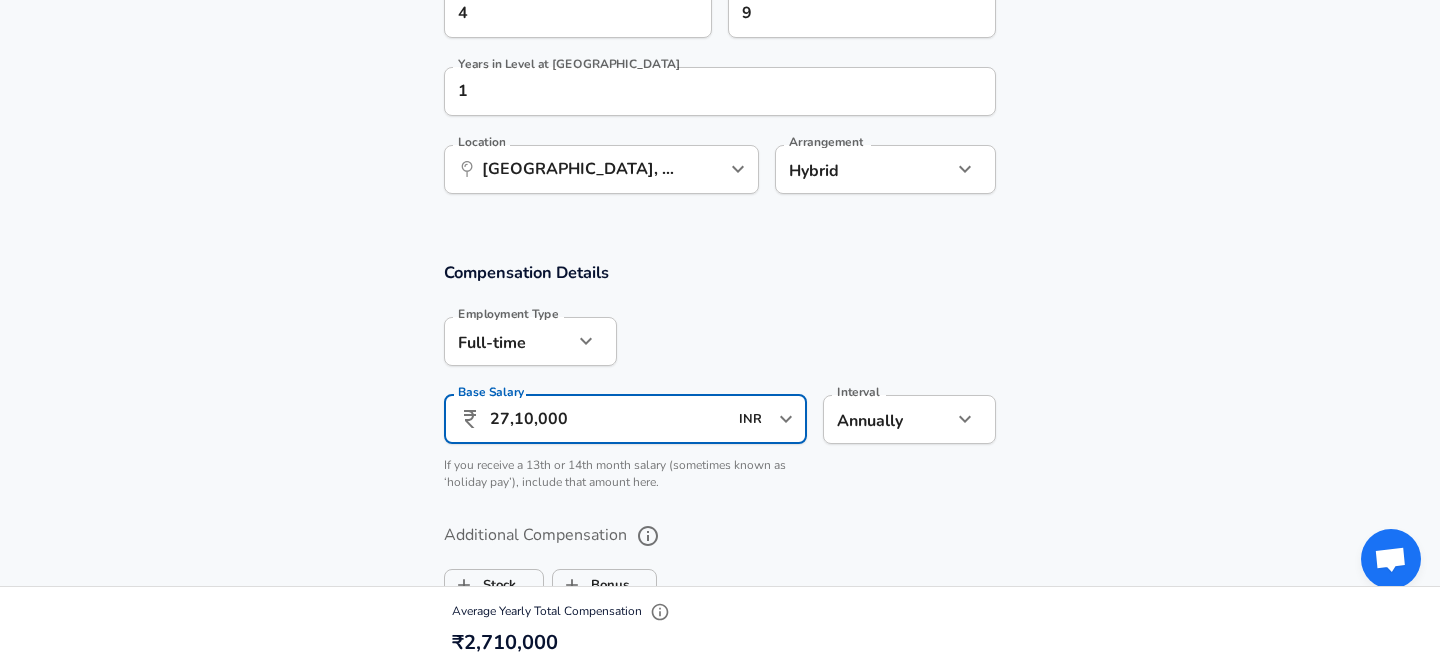 type on "27,10,000" 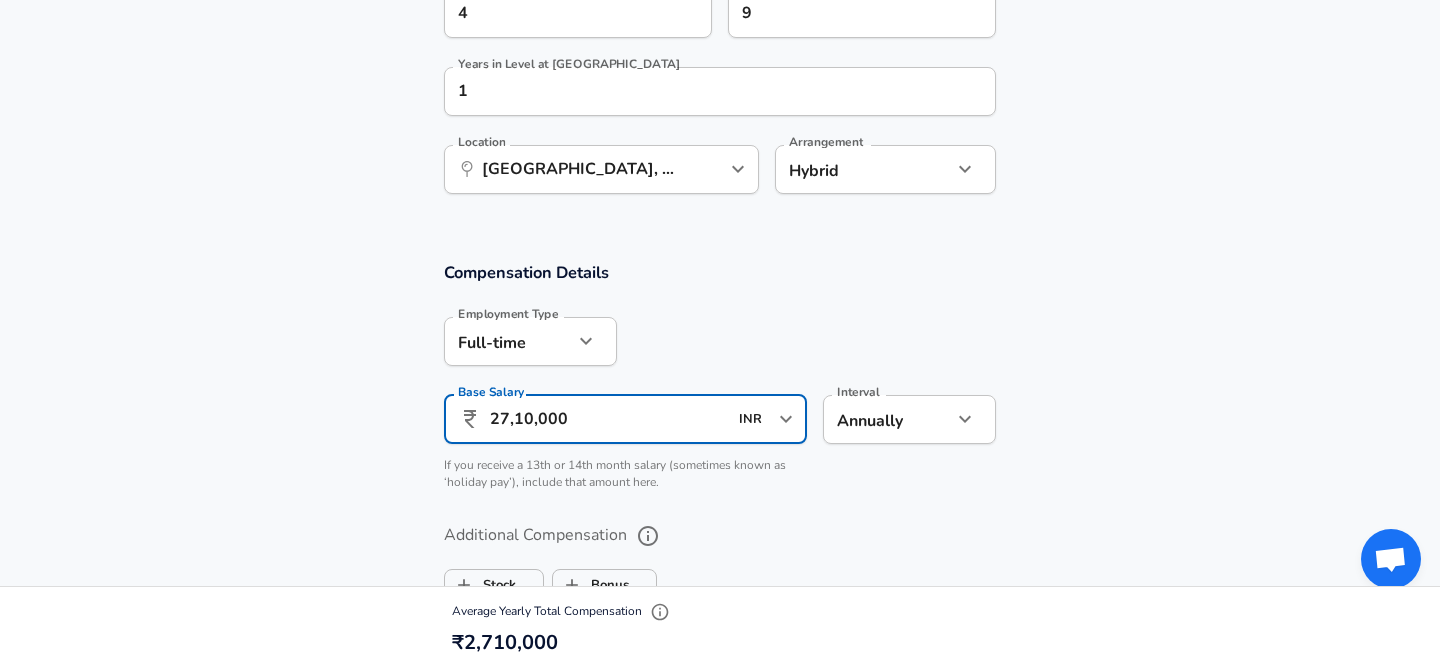 click on "Employment Type [DEMOGRAPHIC_DATA] full_time Employment Type Base Salary ​ 27,10,000 INR ​ Base Salary Interval Annually yearly Interval If you receive a 13th or 14th month salary (sometimes known as ‘holiday pay’), include that amount here." at bounding box center [712, 402] 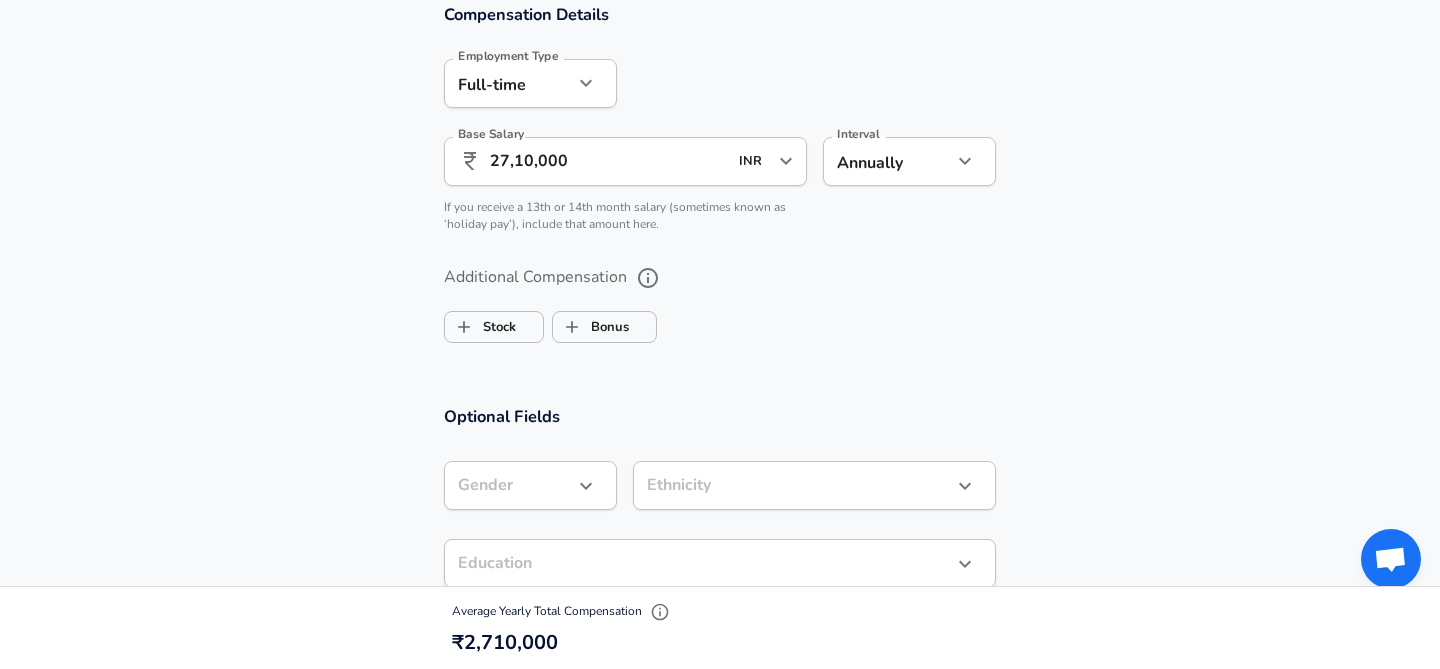 scroll, scrollTop: 1264, scrollLeft: 0, axis: vertical 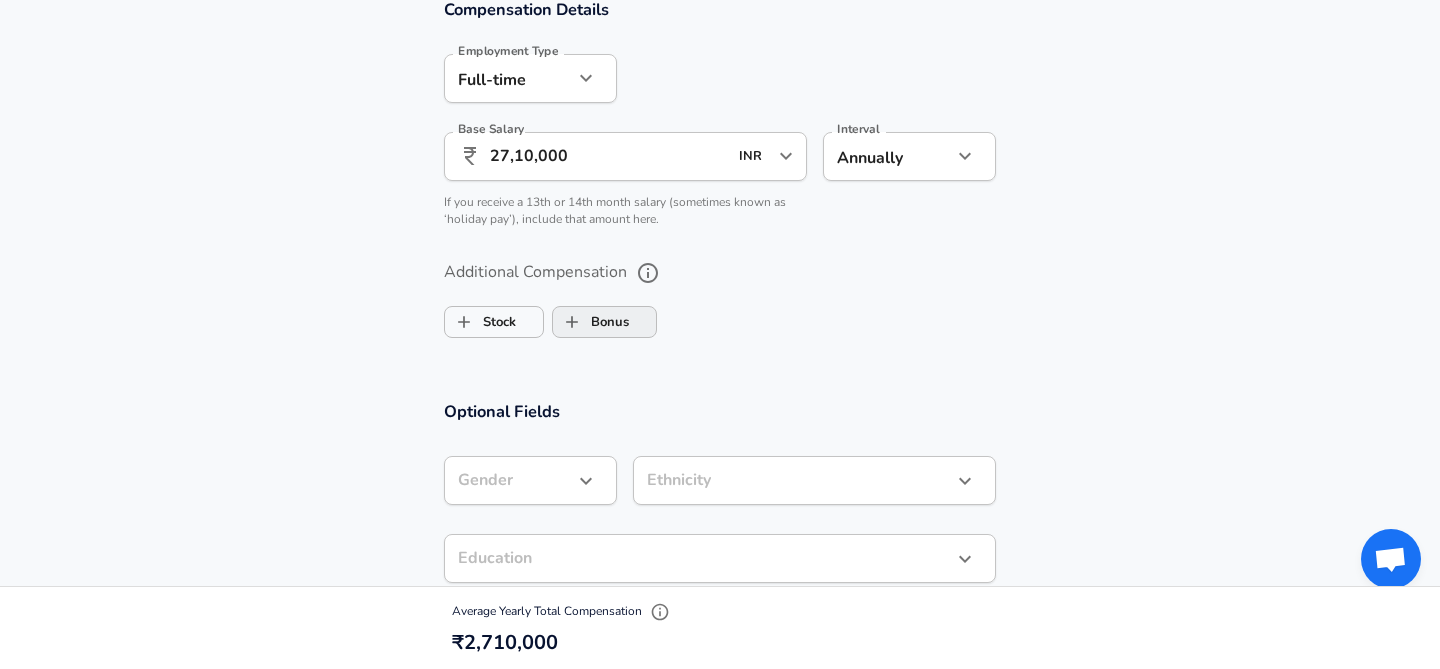 click on "Bonus" at bounding box center (591, 322) 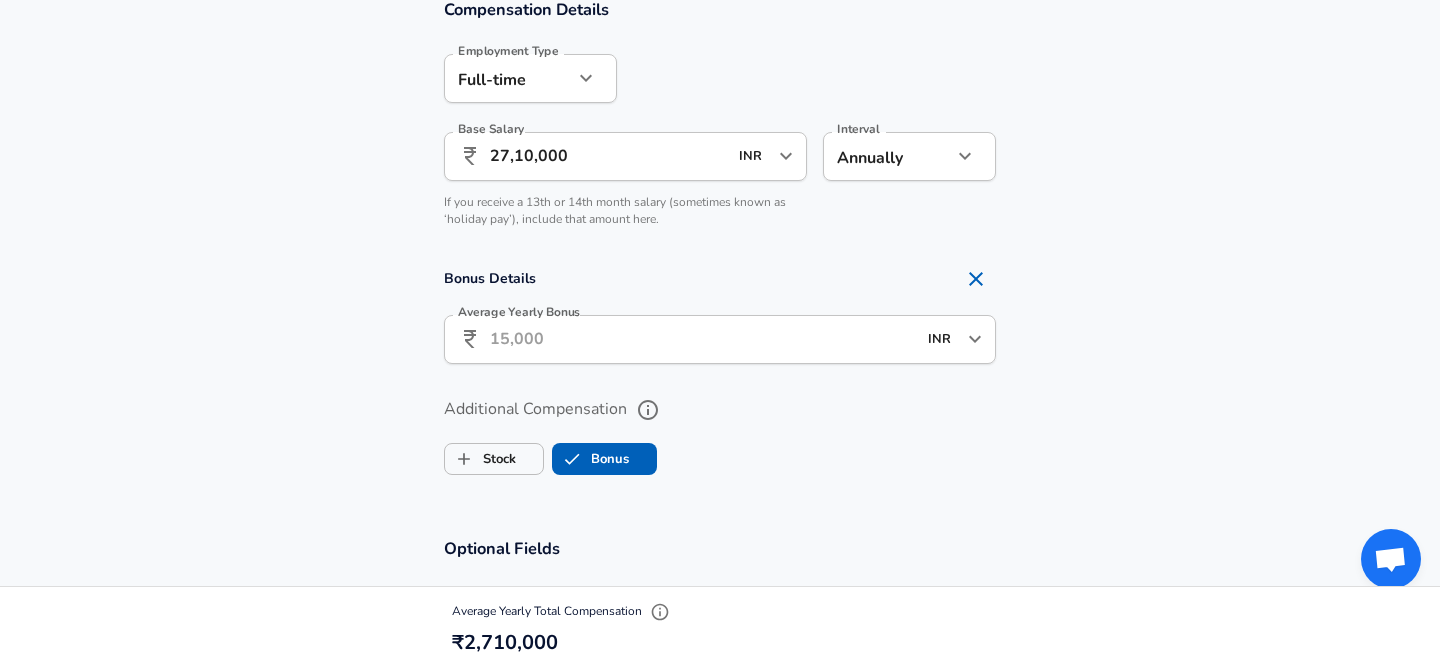 click on "Average Yearly Bonus" at bounding box center [703, 339] 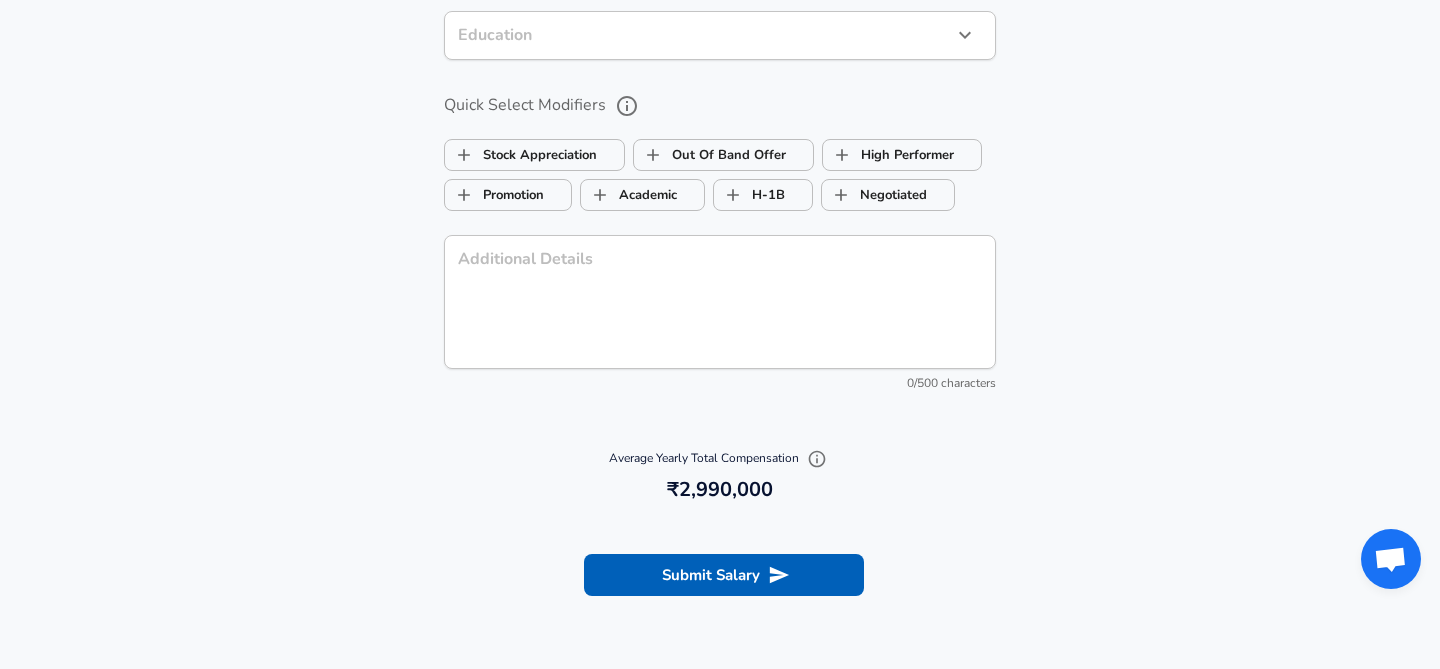scroll, scrollTop: 1928, scrollLeft: 0, axis: vertical 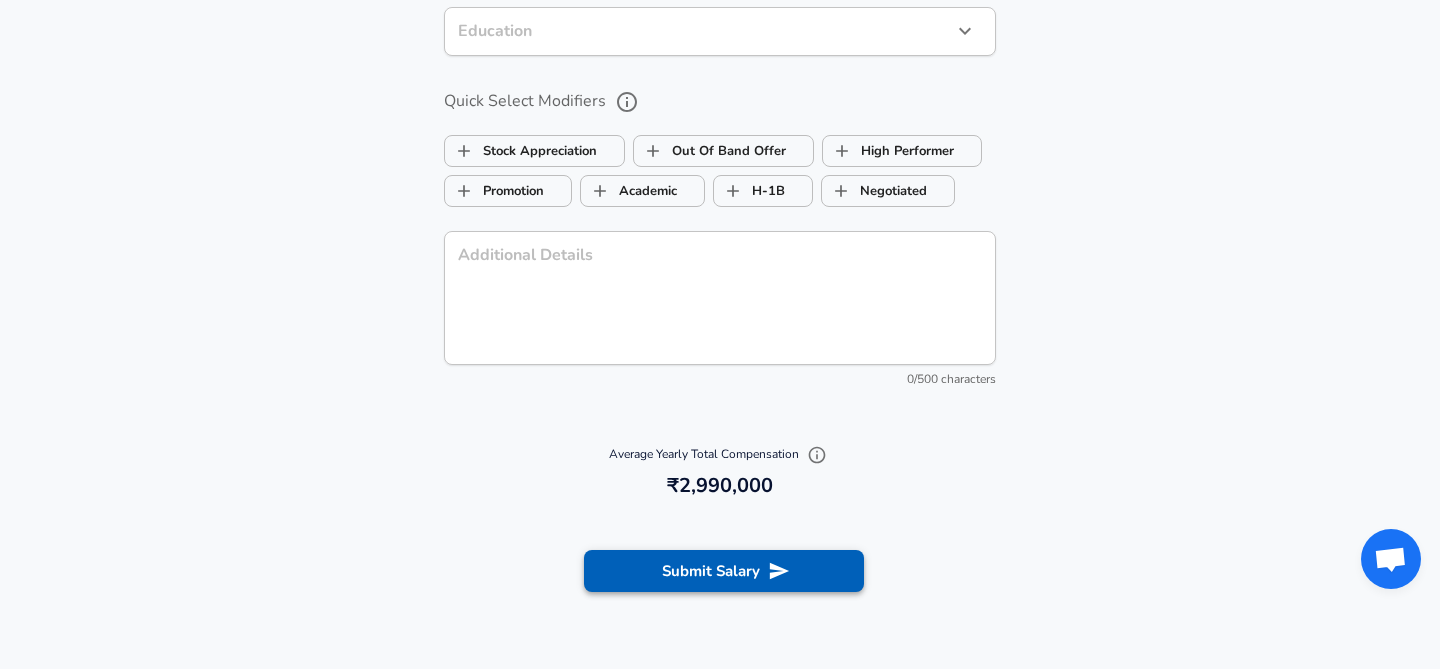 type on "2,80,000" 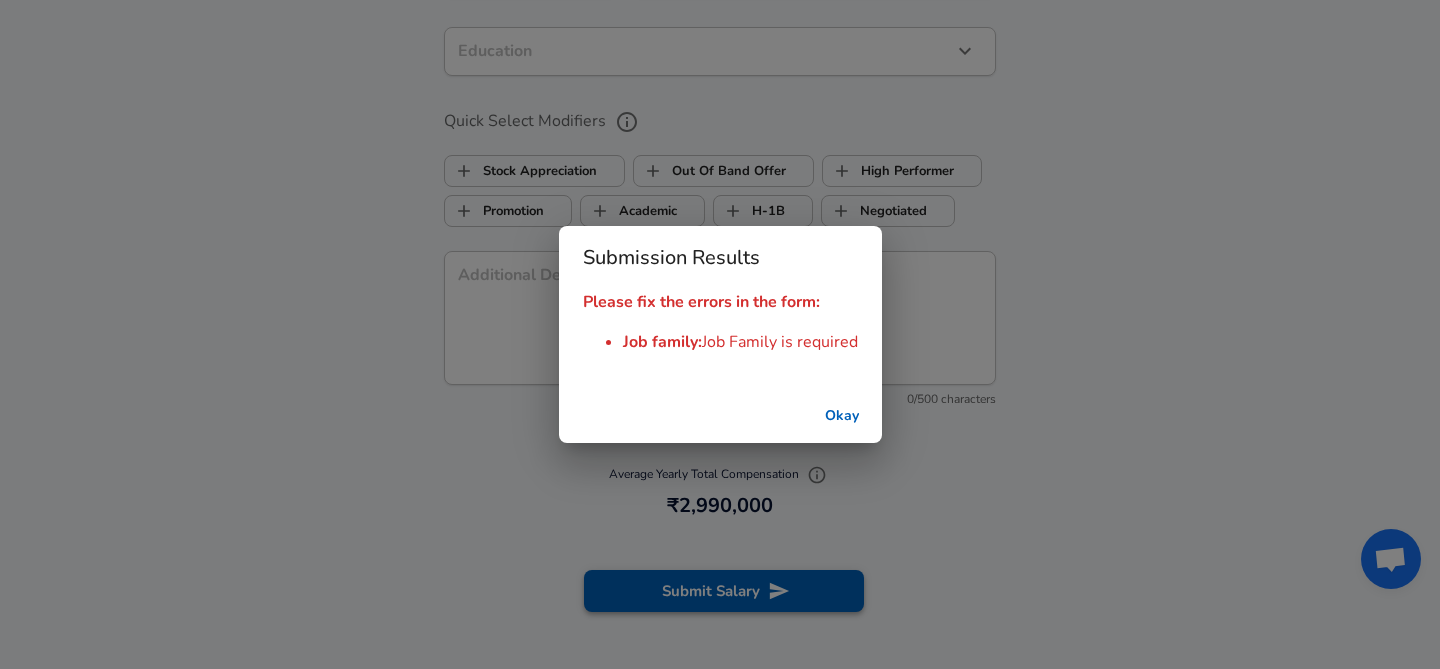scroll, scrollTop: 1948, scrollLeft: 0, axis: vertical 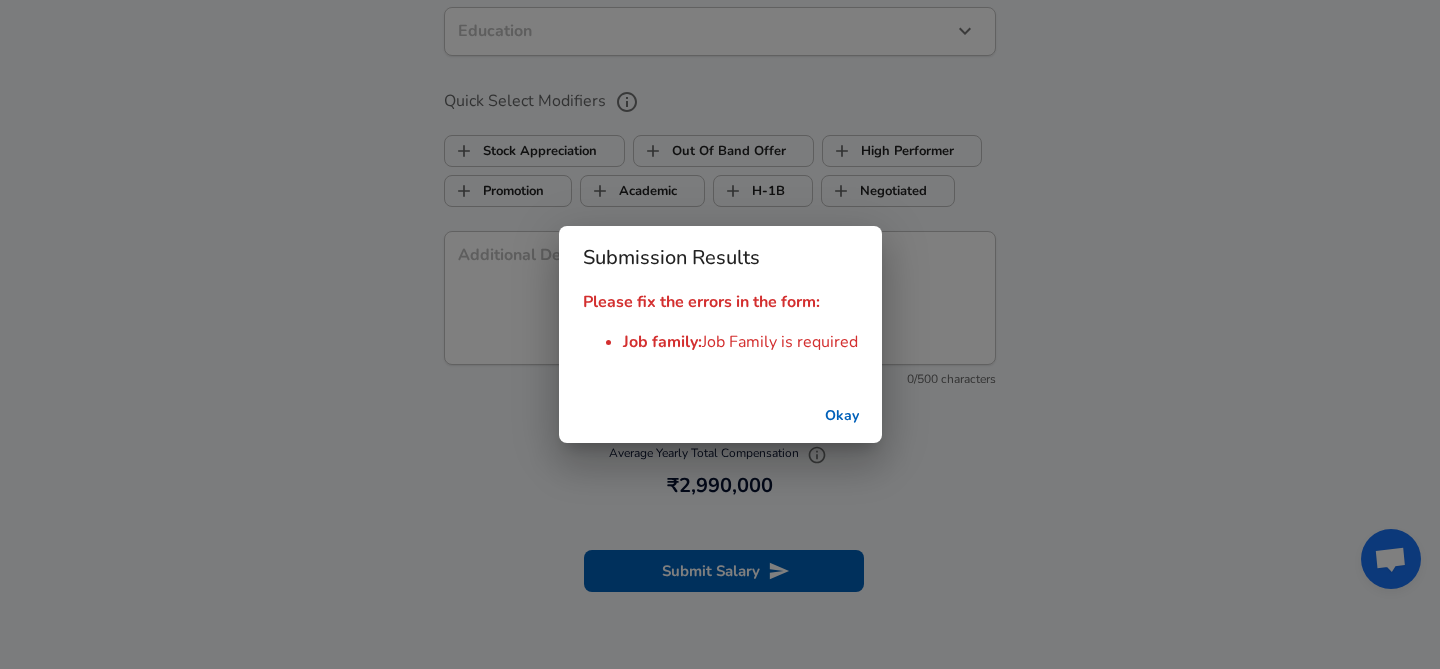 click on "Okay" at bounding box center [842, 416] 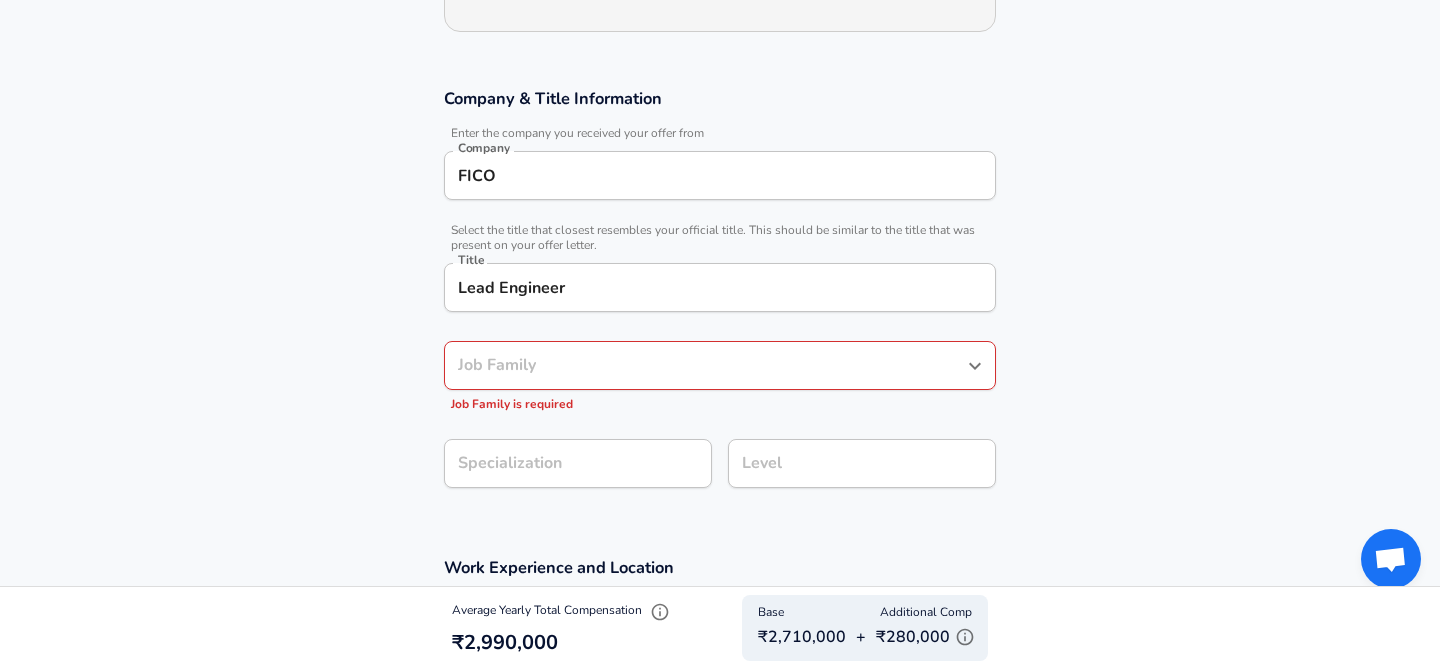 click on "Job Family" at bounding box center (705, 365) 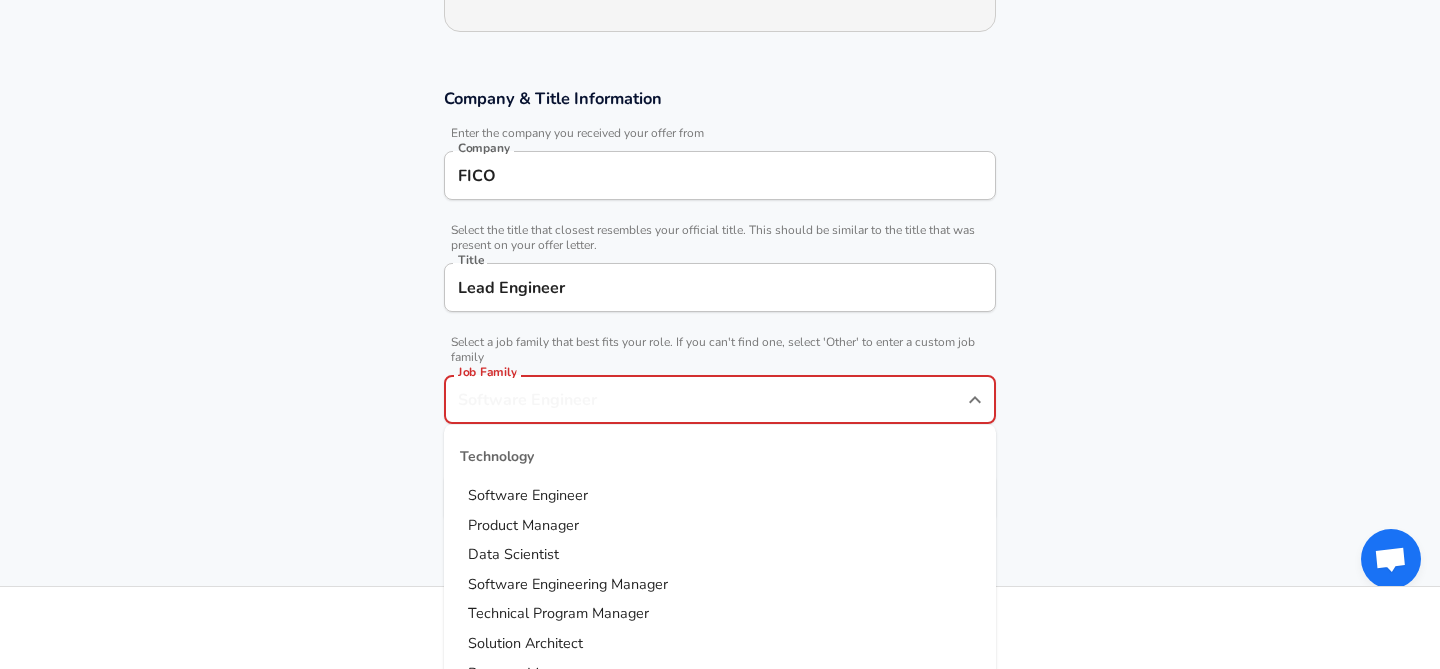 scroll, scrollTop: 332, scrollLeft: 0, axis: vertical 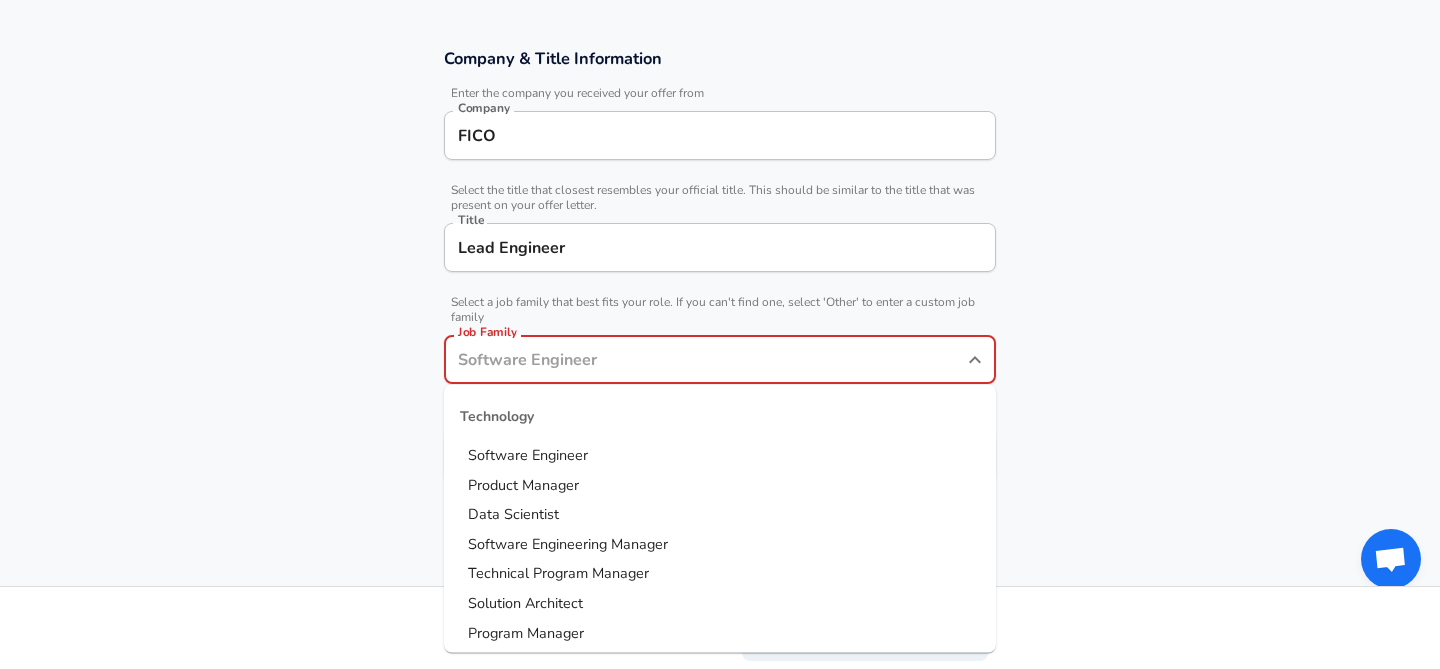 click on "Software Engineer" at bounding box center (528, 455) 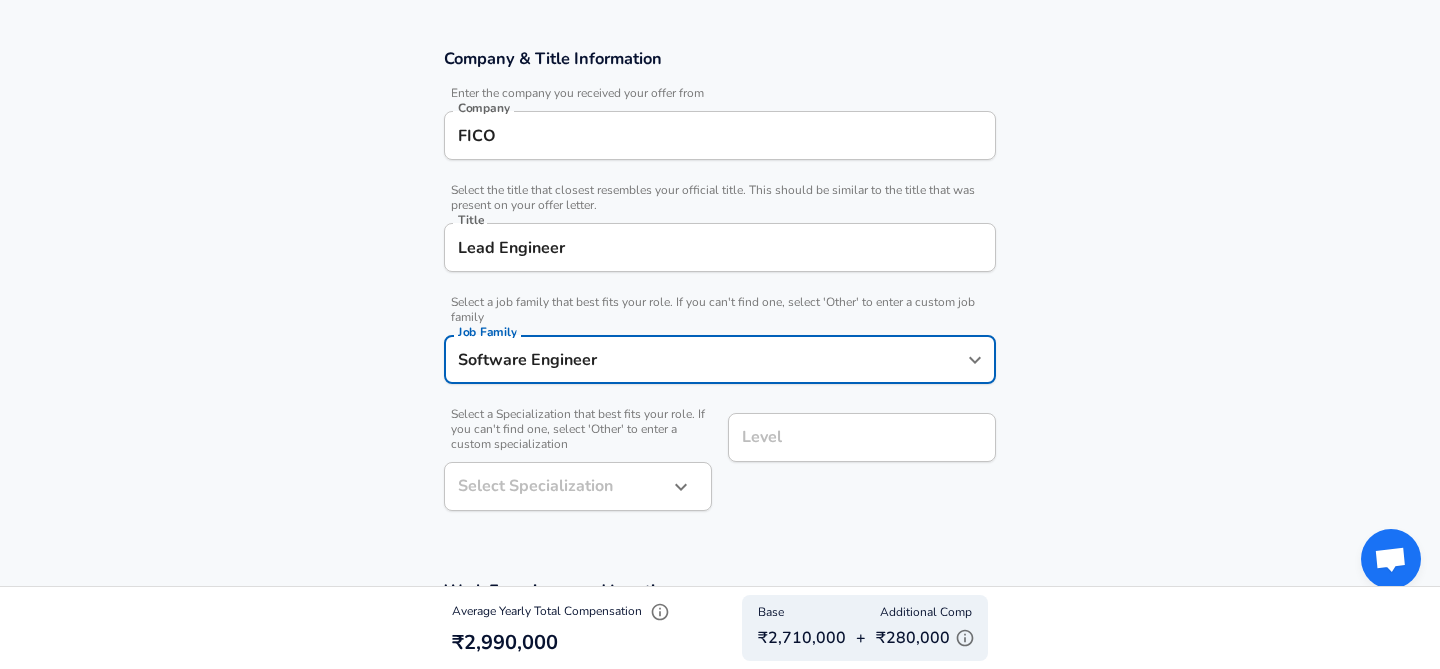 click on "Company & Title Information   Enter the company you received your offer from Company FICO Company   Select the title that closest resembles your official title. This should be similar to the title that was present on your offer letter. Title Lead Engineer Title   Select a job family that best fits your role. If you can't find one, select 'Other' to enter a custom job family Job Family Software Engineer Job Family   Select a Specialization that best fits your role. If you can't find one, select 'Other' to enter a custom specialization Select Specialization ​ Select Specialization Level Level" at bounding box center [720, 290] 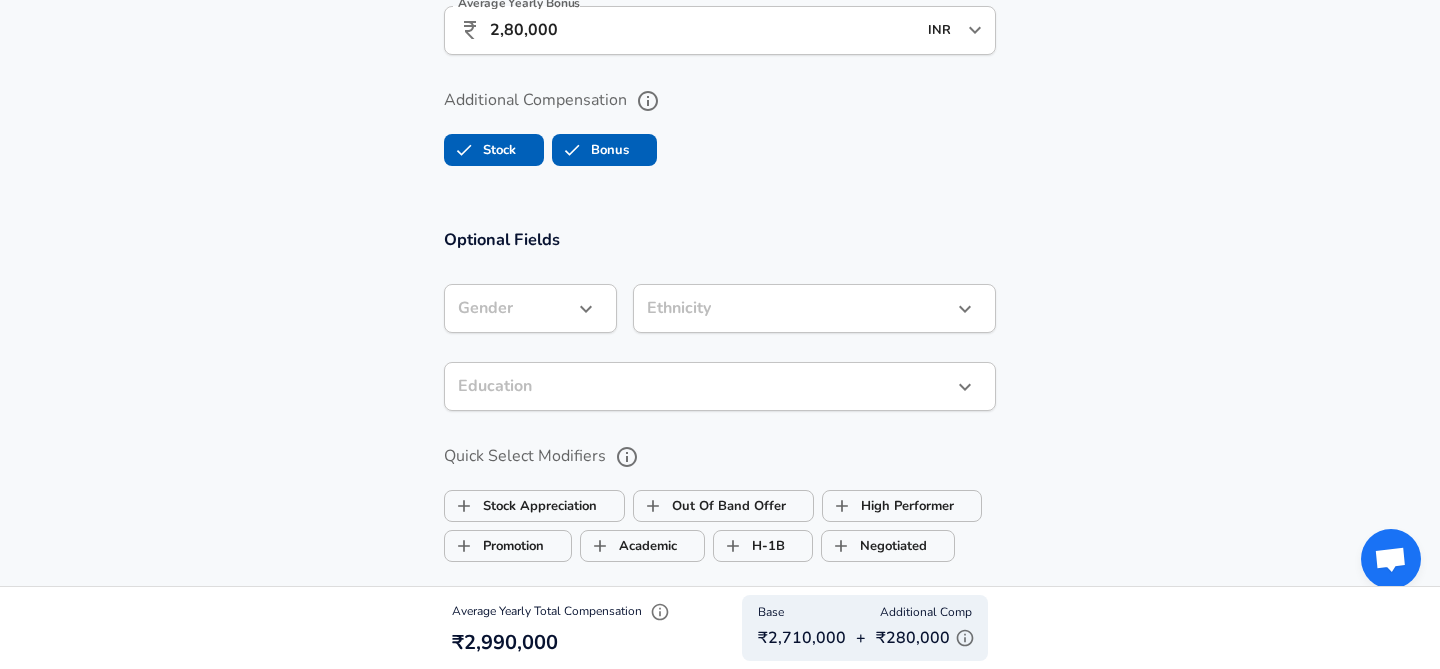 scroll, scrollTop: 2574, scrollLeft: 0, axis: vertical 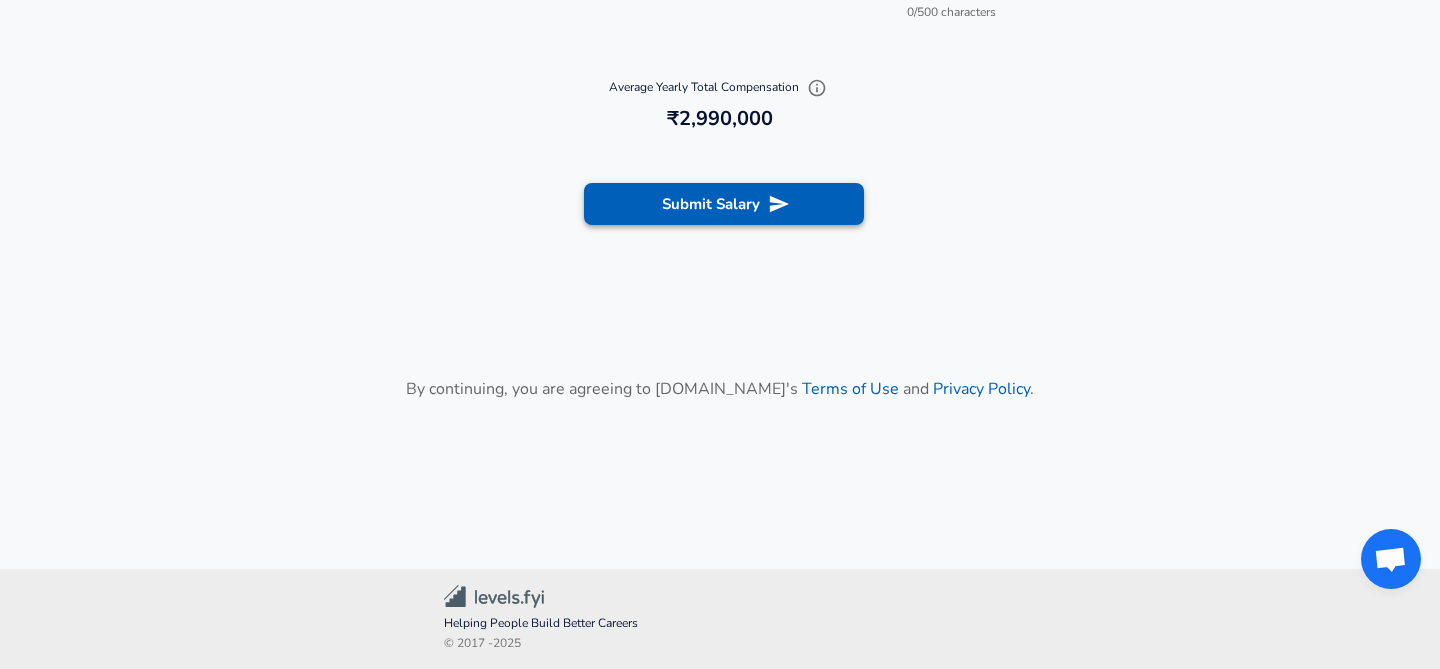 click on "Submit Salary" at bounding box center (724, 204) 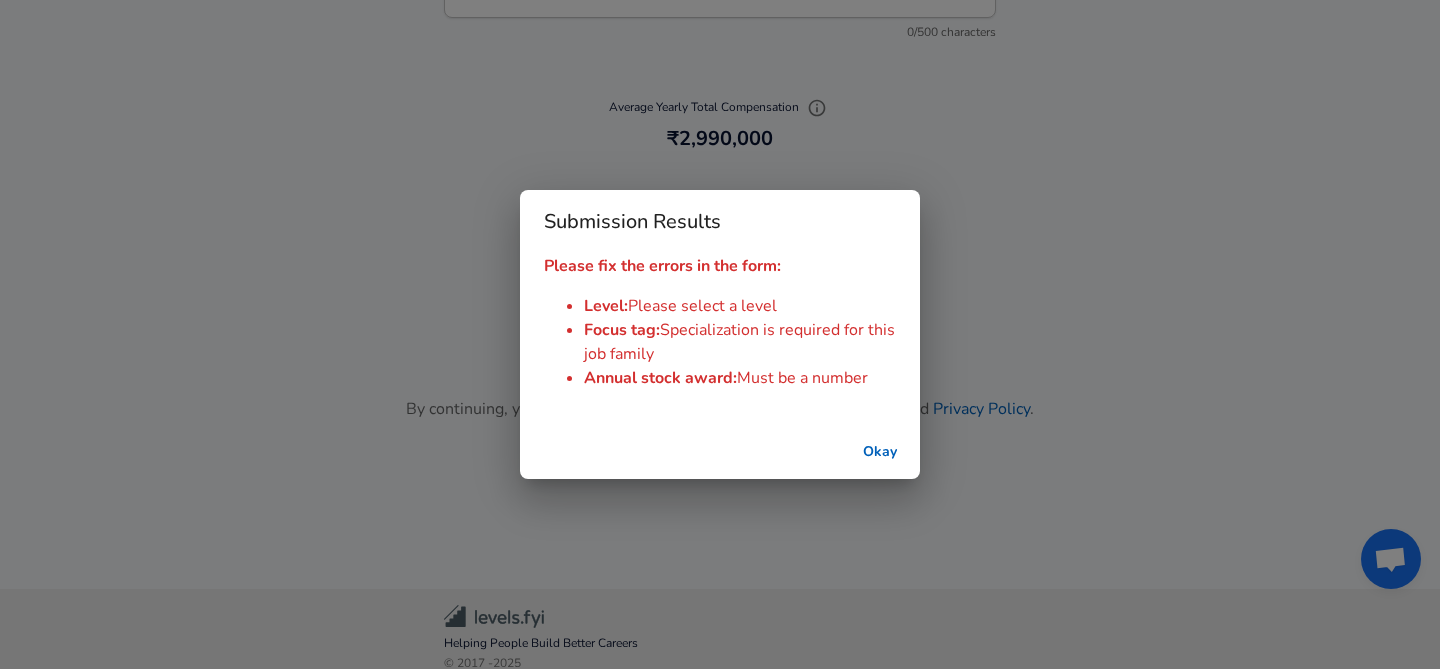 scroll, scrollTop: 2594, scrollLeft: 0, axis: vertical 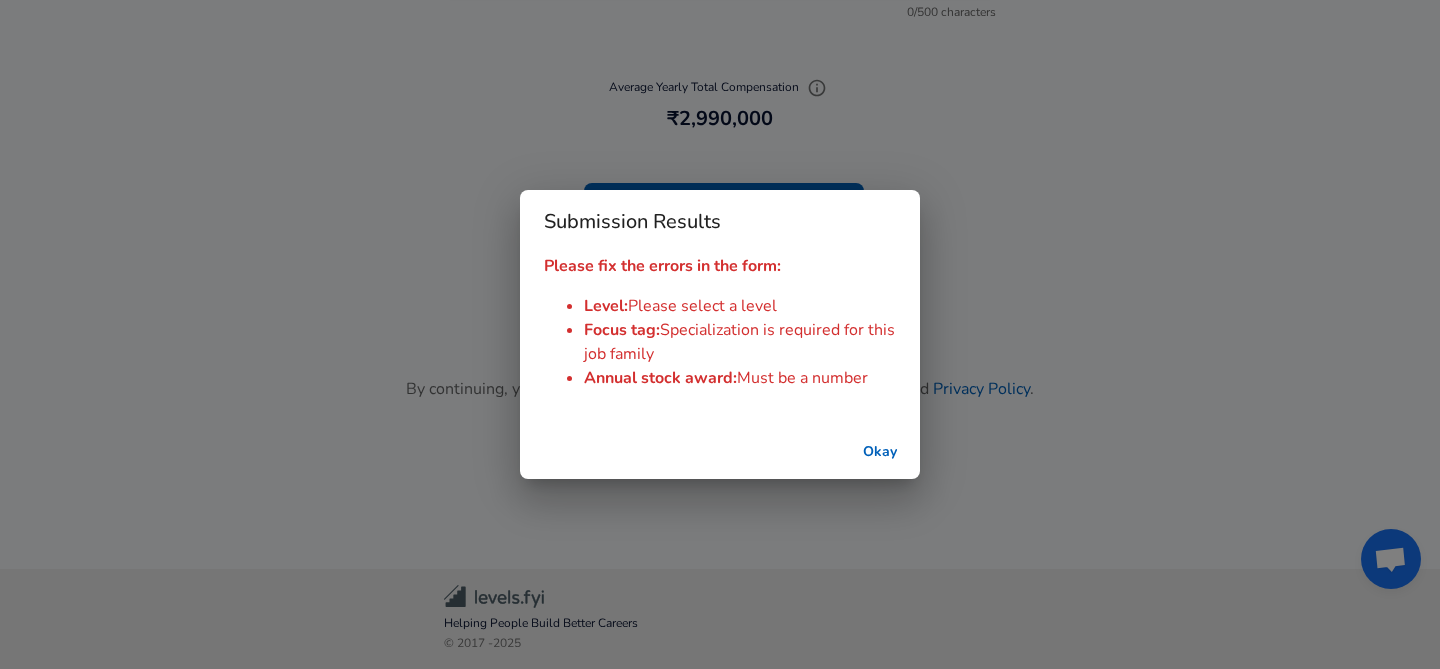 click on "Okay" at bounding box center (880, 452) 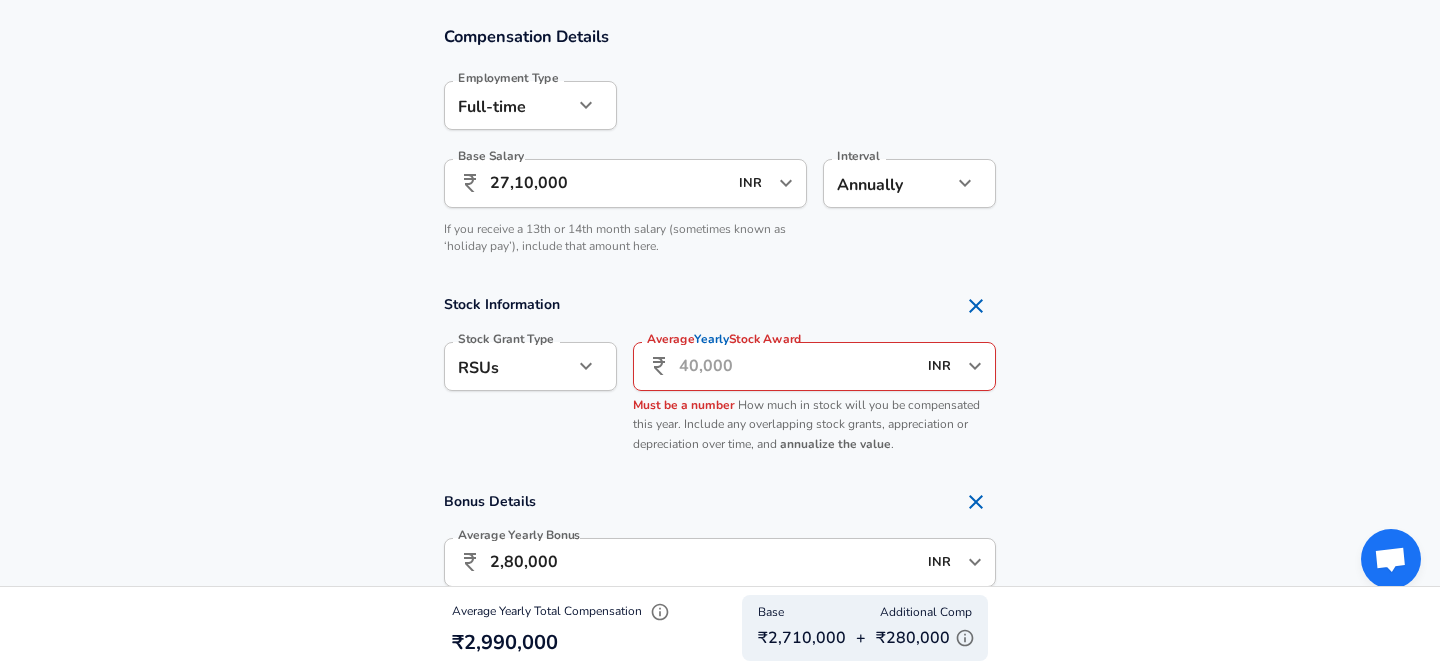 scroll, scrollTop: 1349, scrollLeft: 0, axis: vertical 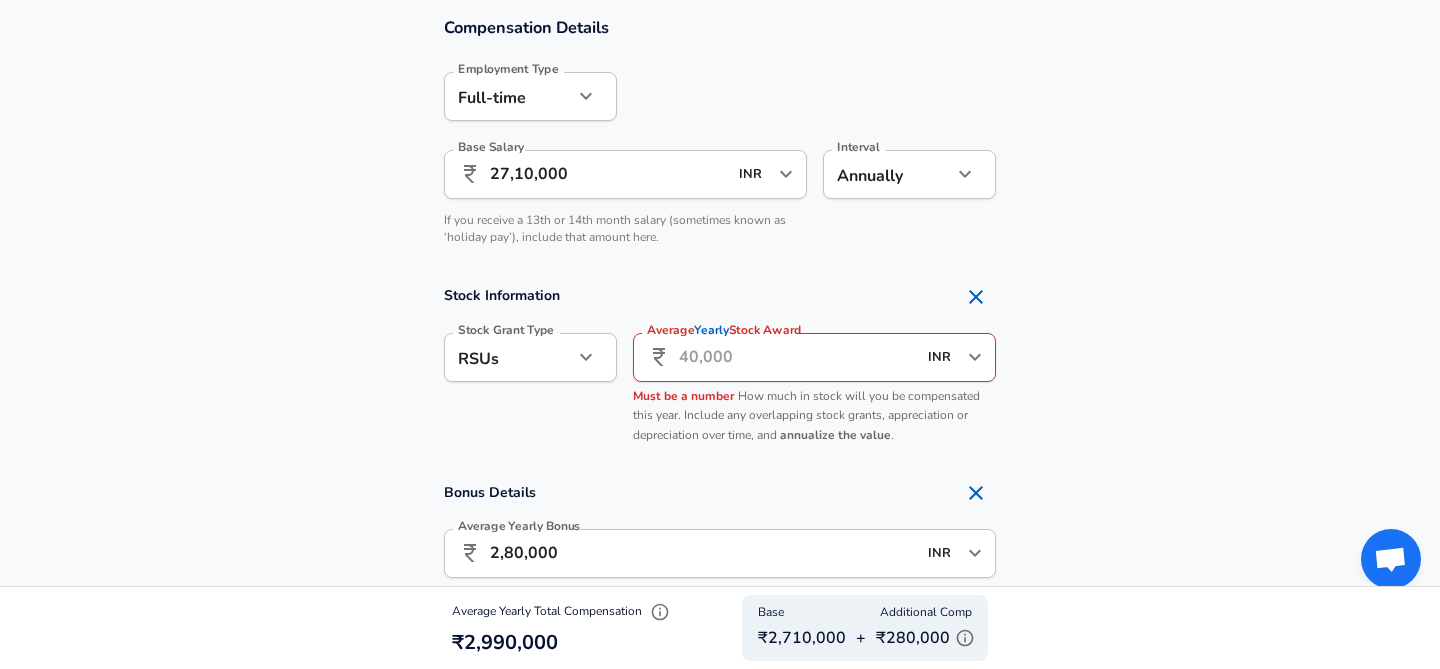 click on "Average  Yearly  Stock Award" at bounding box center [797, 357] 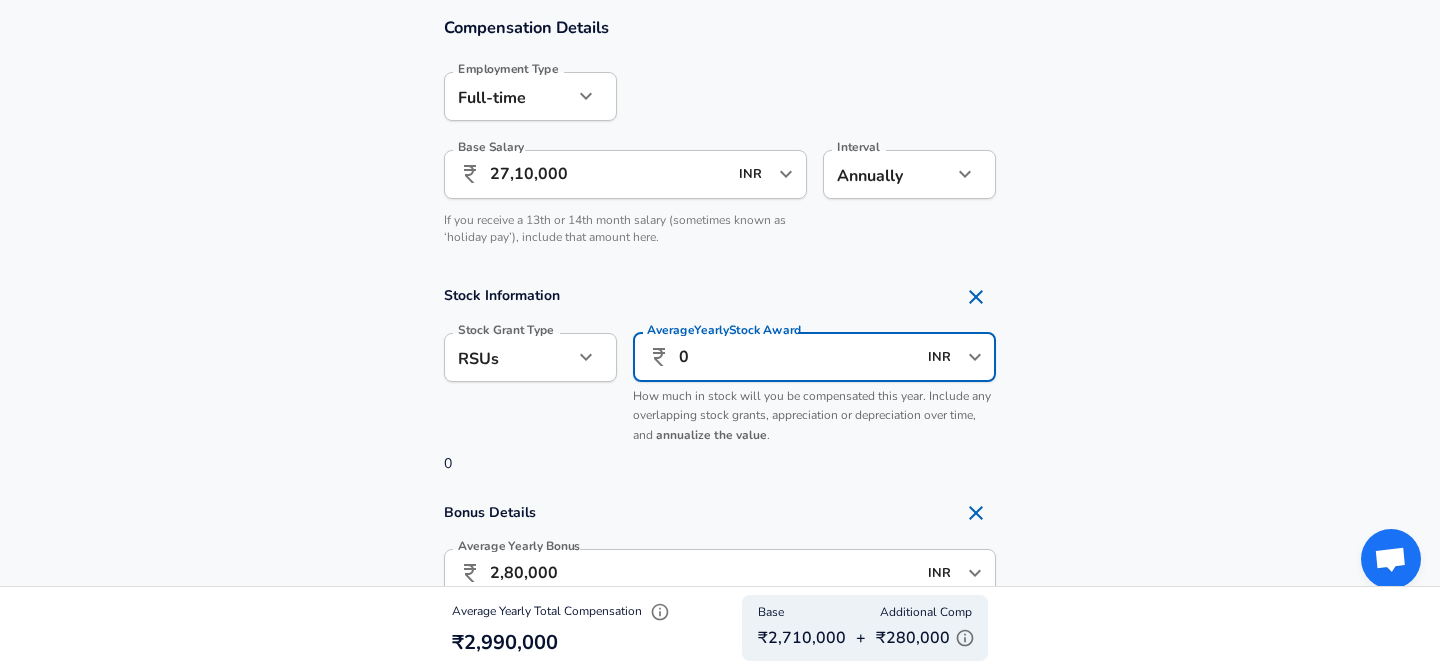 type on "0" 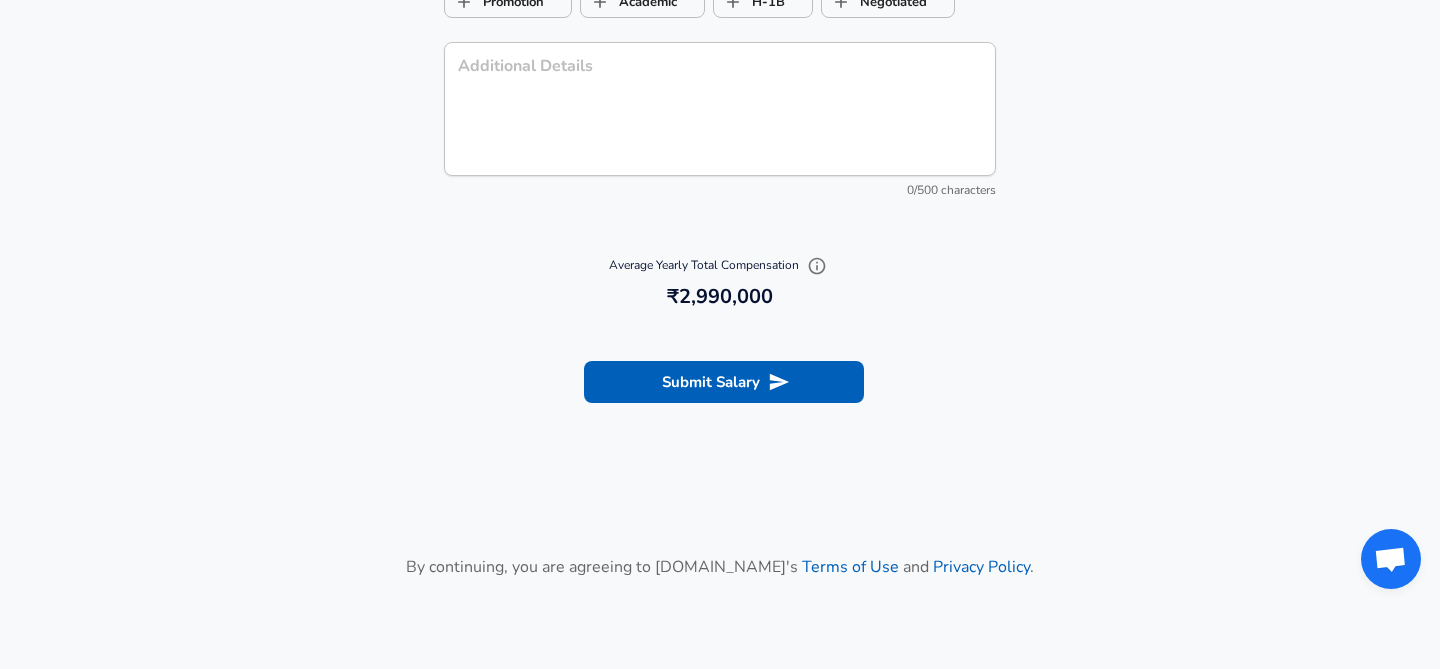 scroll, scrollTop: 2442, scrollLeft: 0, axis: vertical 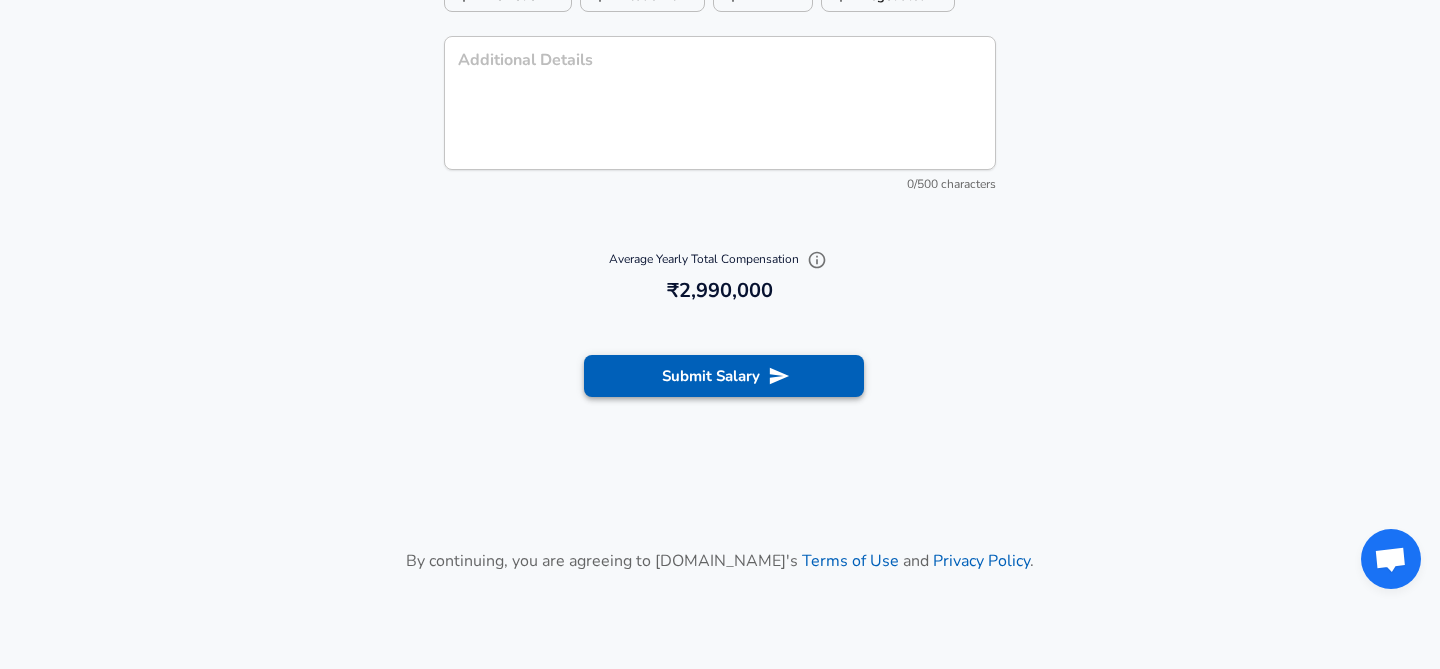 click on "Submit Salary" at bounding box center [724, 376] 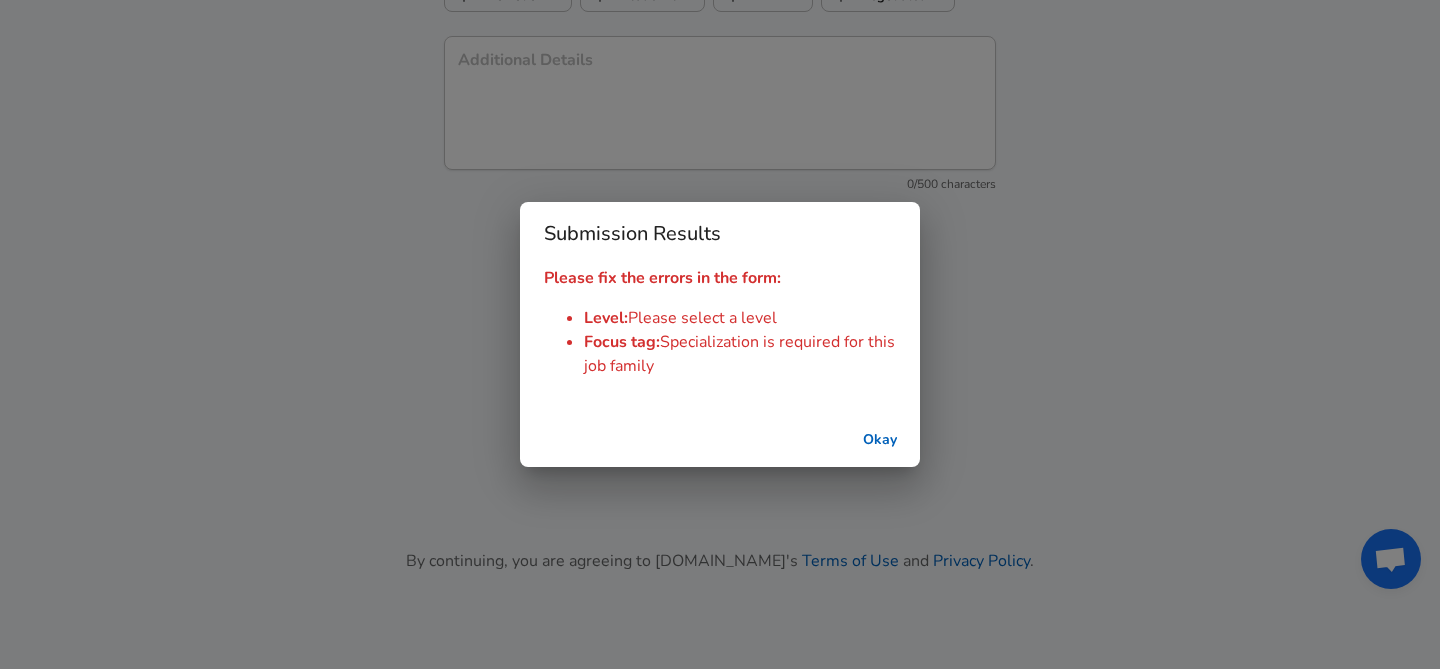 click on "Okay" at bounding box center (880, 440) 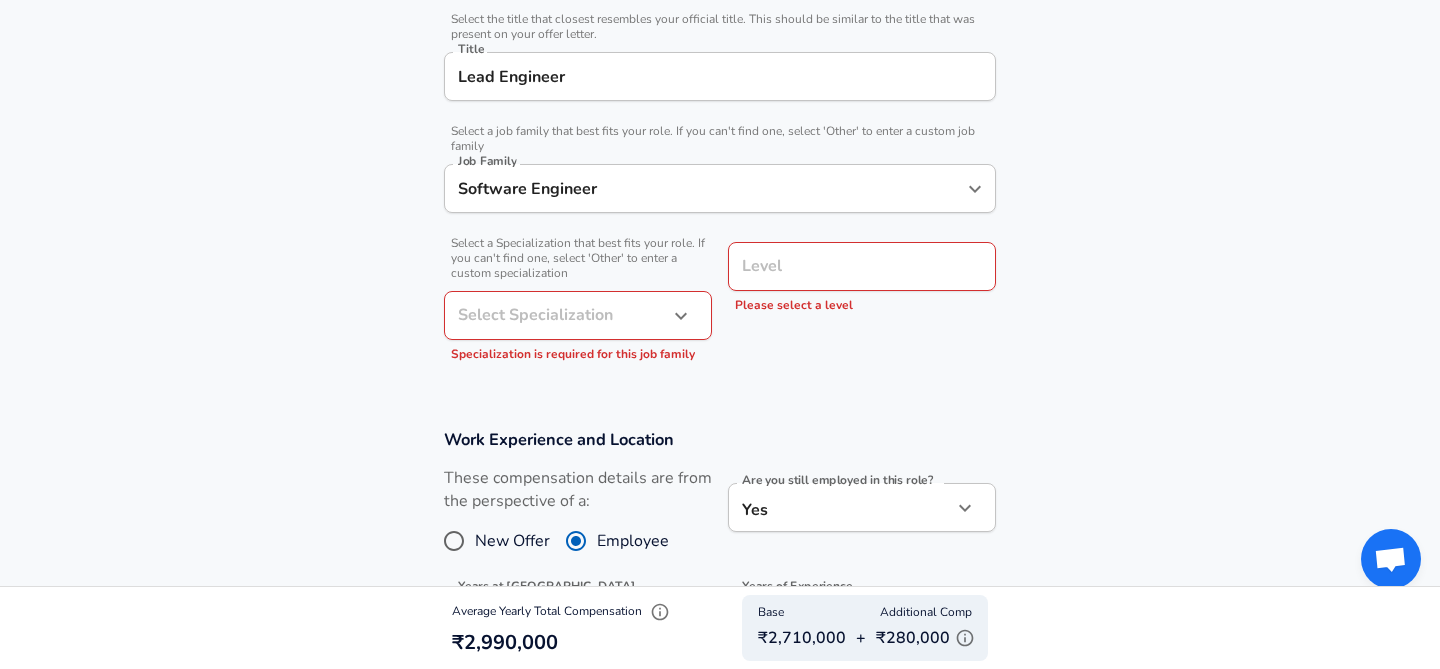 click on "Level" at bounding box center [862, 266] 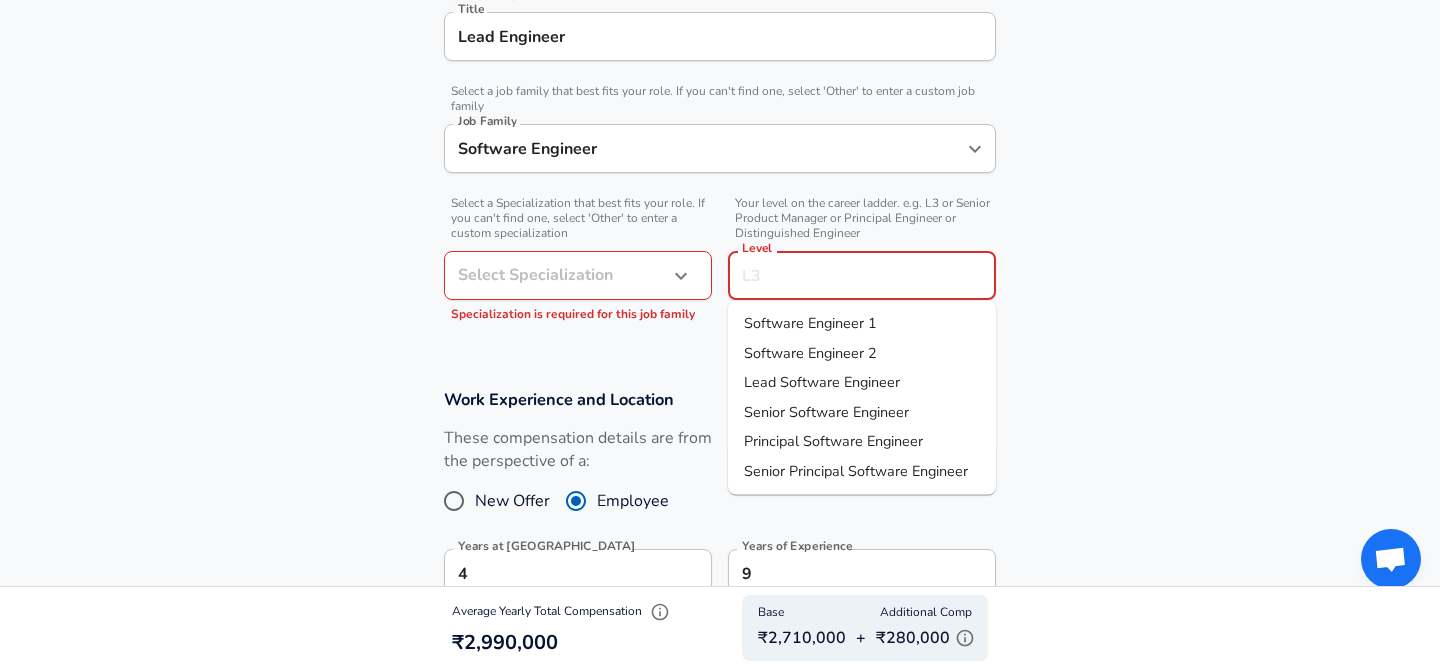 click on "Lead Software Engineer" at bounding box center (822, 382) 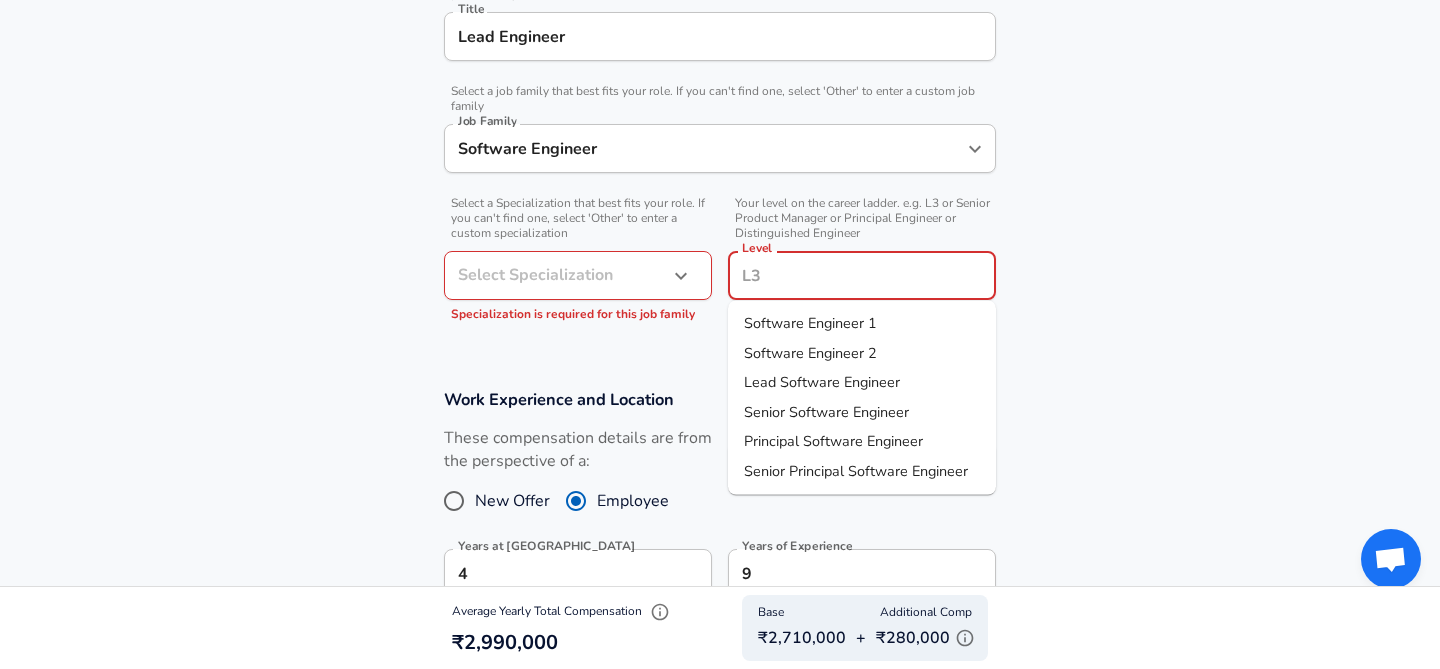 type on "Lead Software Engineer" 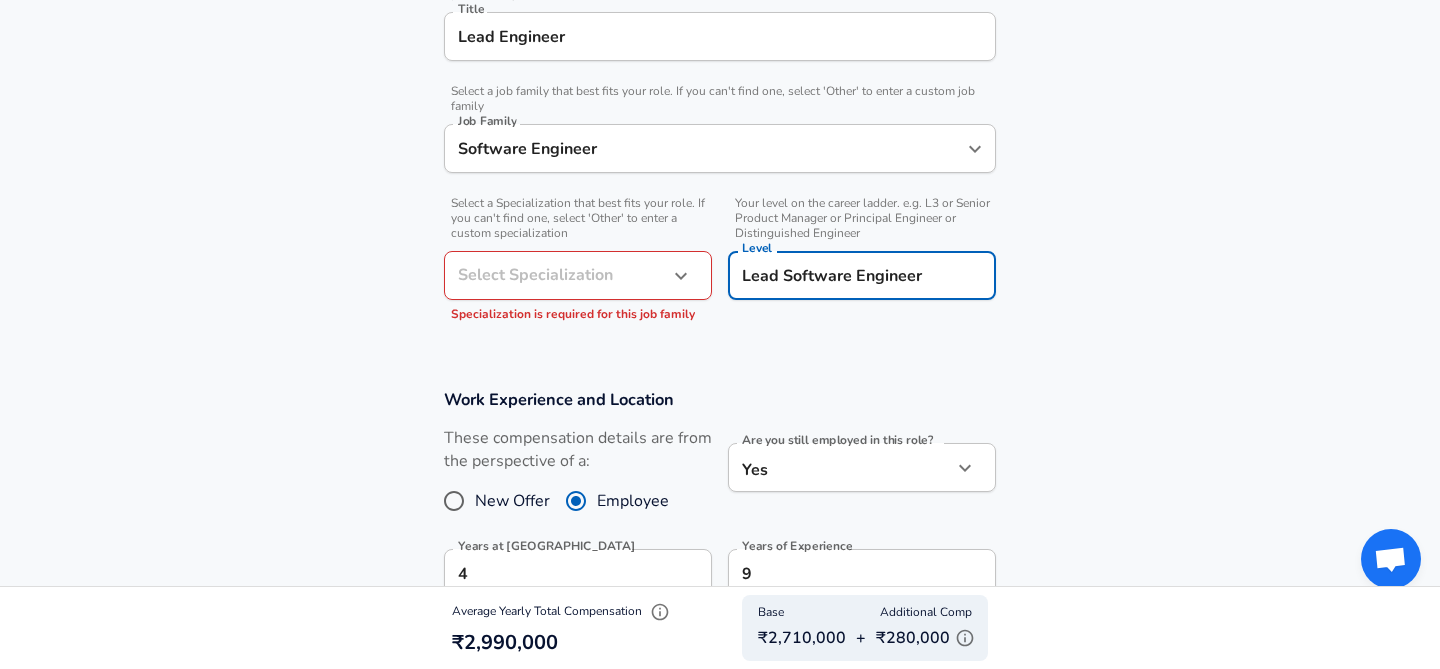 click 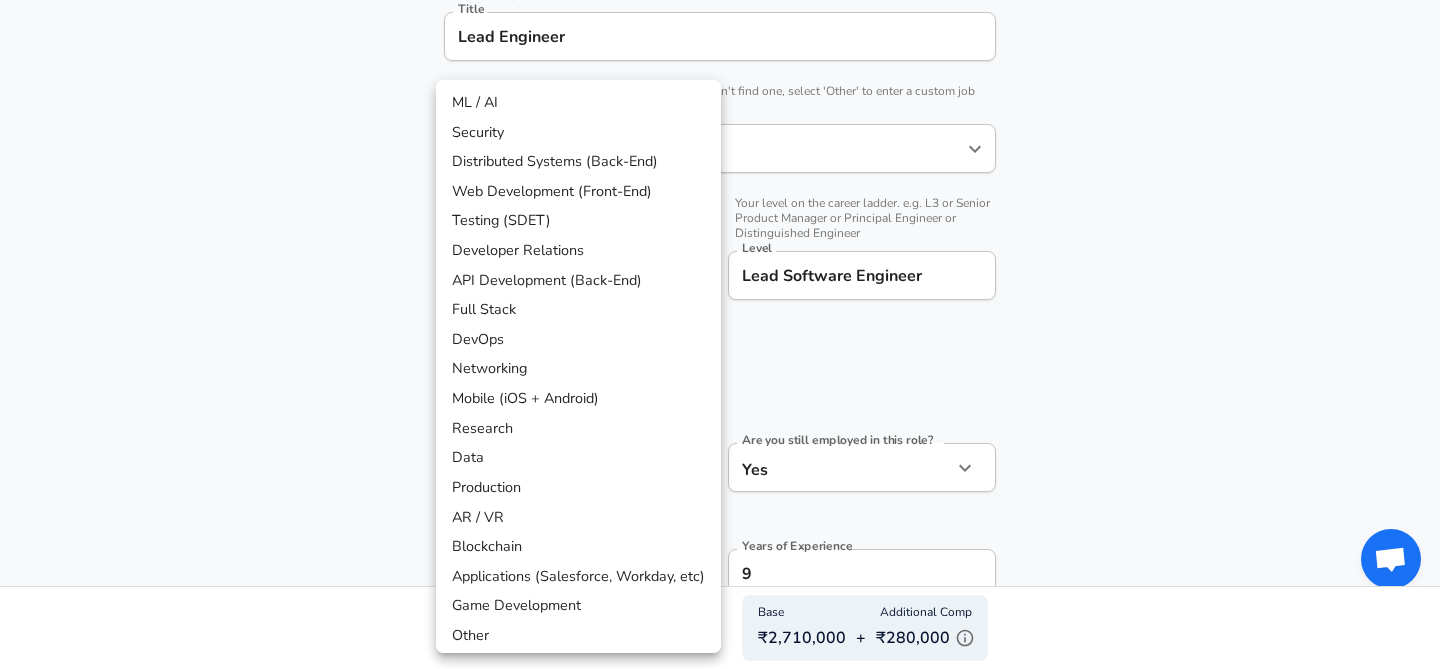 click on "Full Stack" at bounding box center (578, 310) 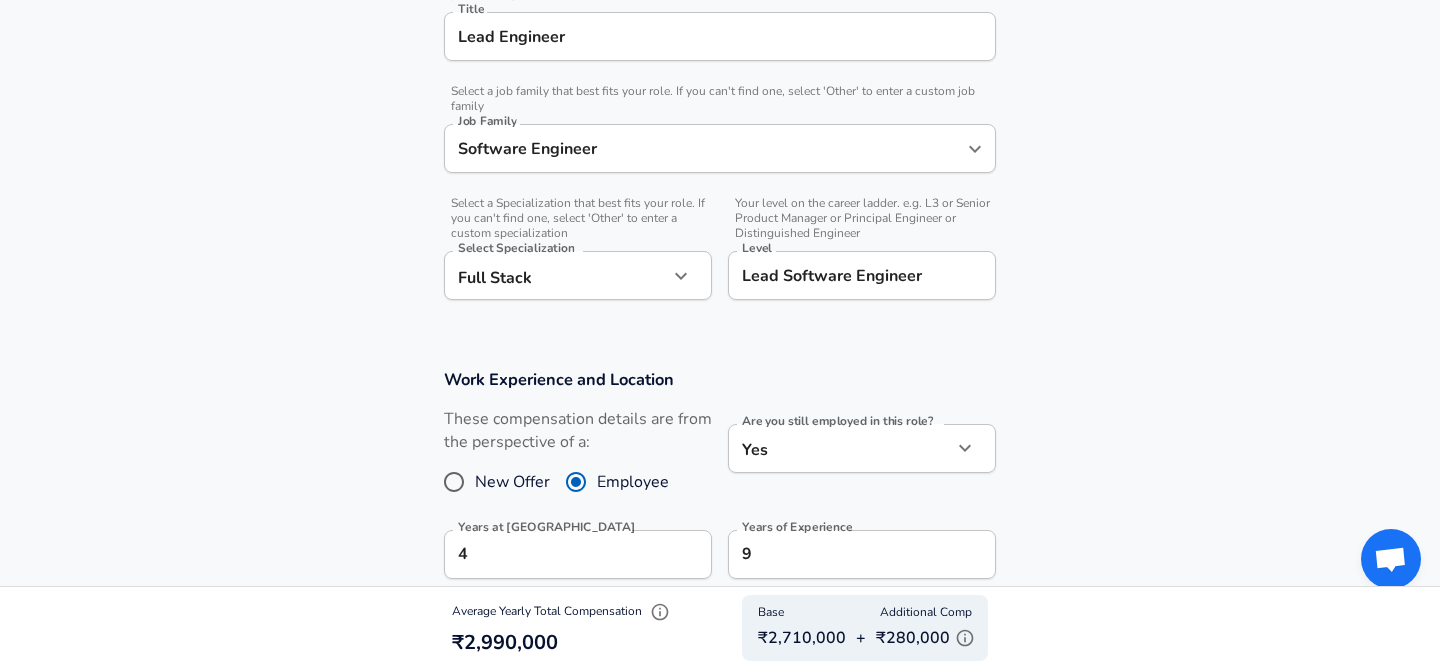 click on "Work Experience and Location These compensation details are from the perspective of a: New Offer Employee Are you still employed in this role? Yes yes Are you still employed in this role? Years at FICO 4 Years at FICO Years of Experience 9 Years of Experience Years in Level at FICO 1 Years in Level at FICO Location ​ [GEOGRAPHIC_DATA], [GEOGRAPHIC_DATA], [GEOGRAPHIC_DATA] Location Arrangement Hybrid hybrid Arrangement" at bounding box center (720, 562) 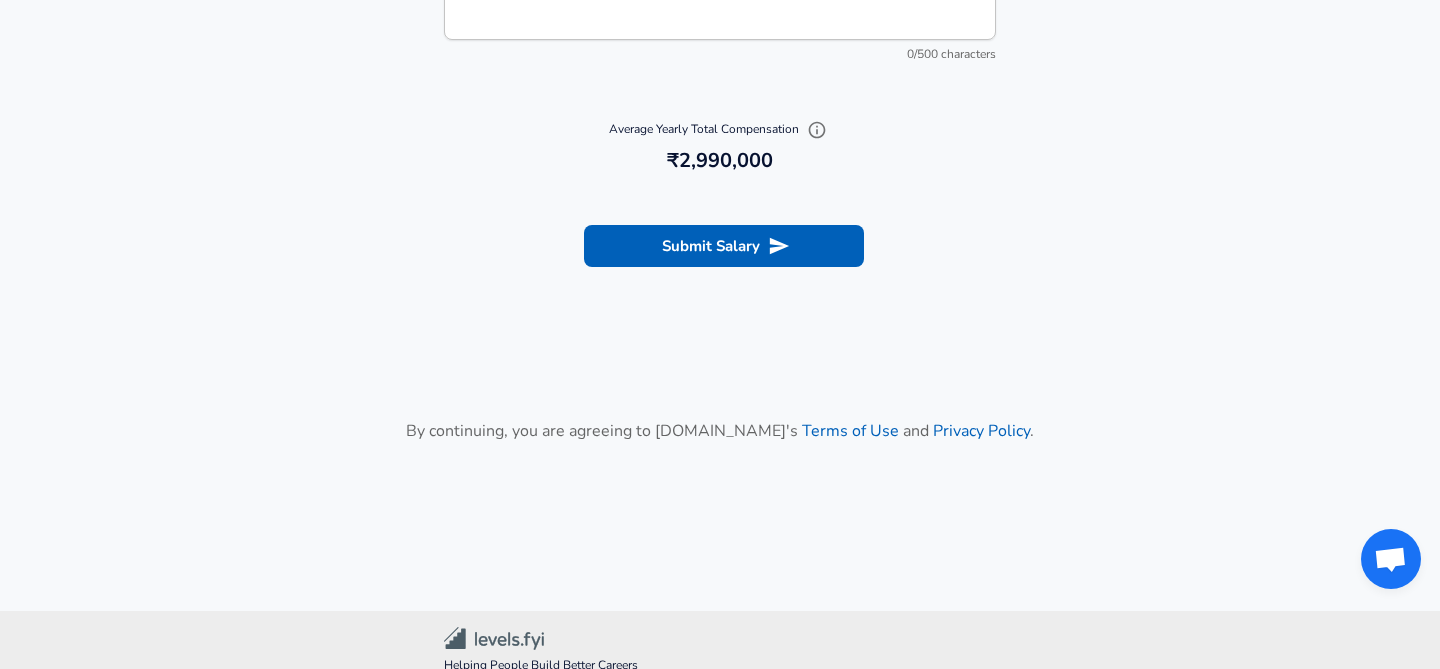 scroll, scrollTop: 2594, scrollLeft: 0, axis: vertical 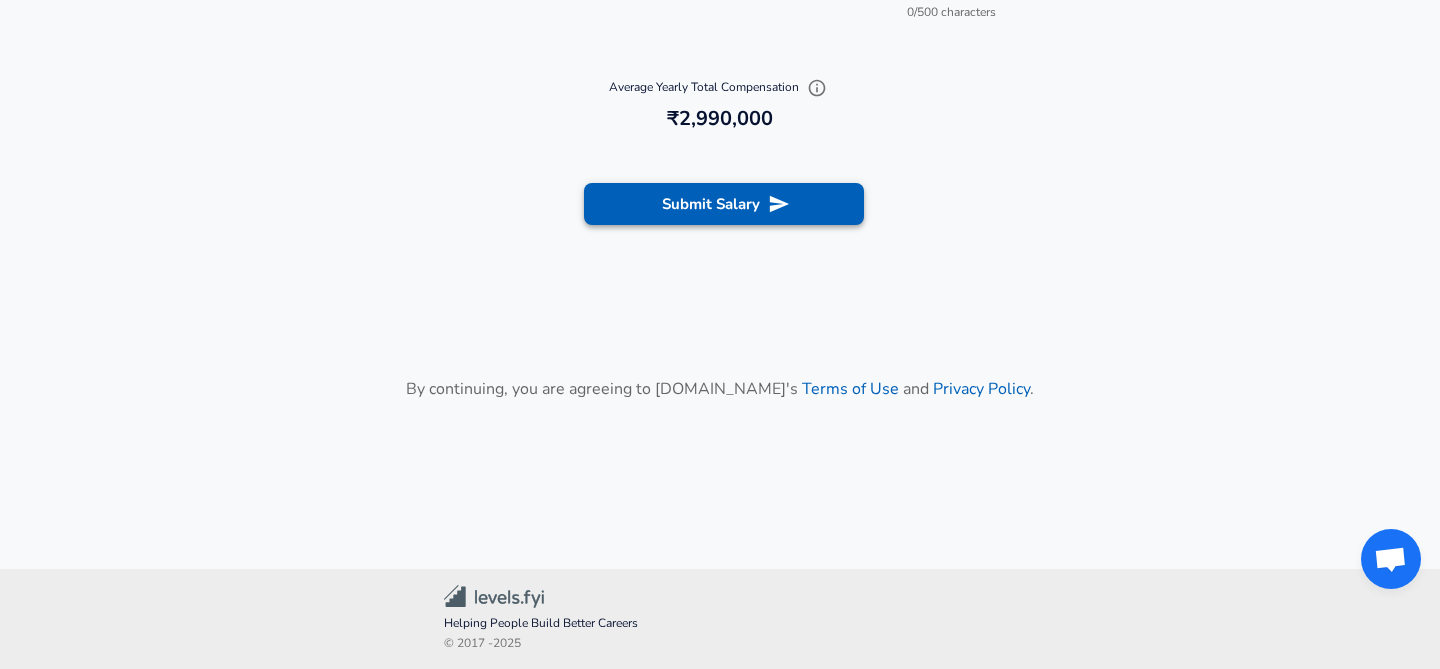 click on "Submit Salary" at bounding box center (724, 204) 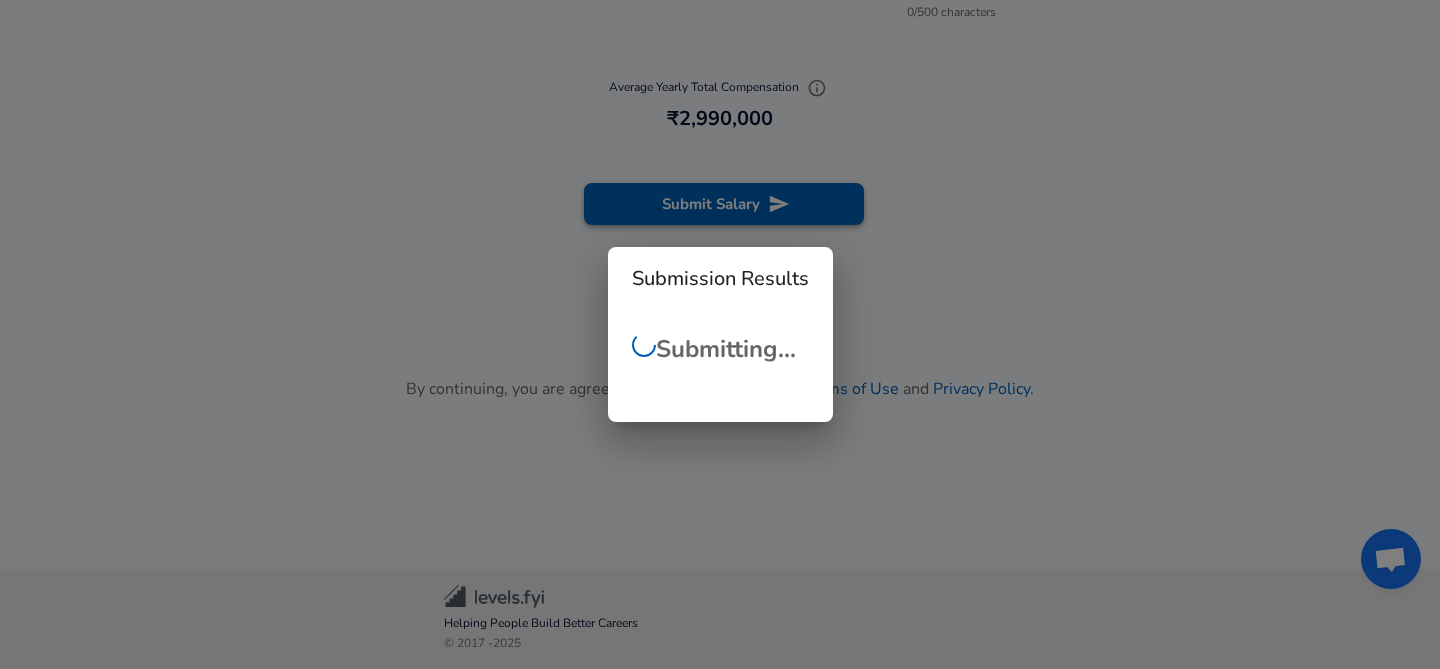 checkbox on "false" 